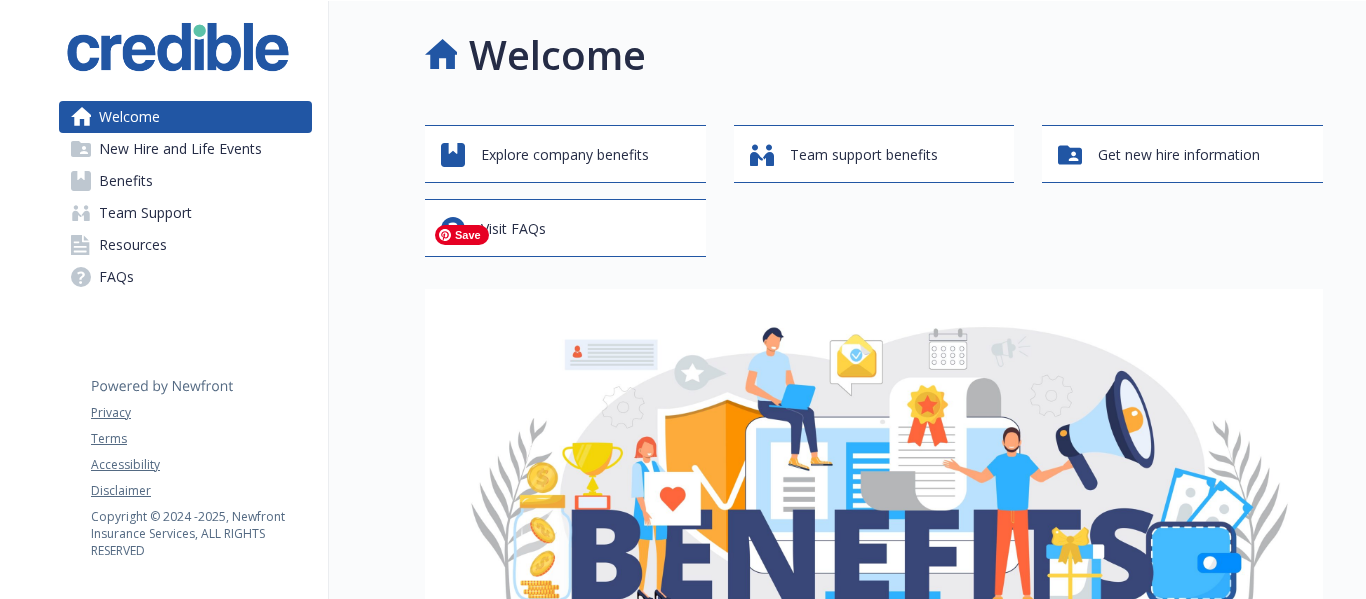 scroll, scrollTop: 0, scrollLeft: 0, axis: both 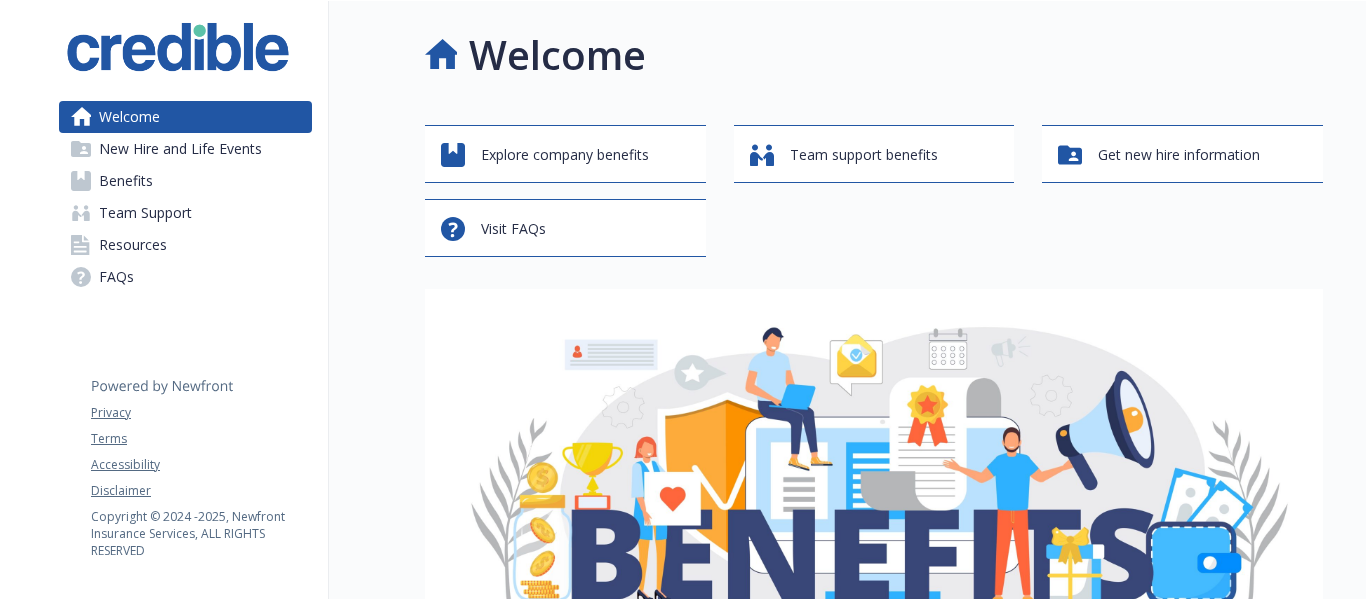 click on "New Hire and Life Events" at bounding box center [180, 149] 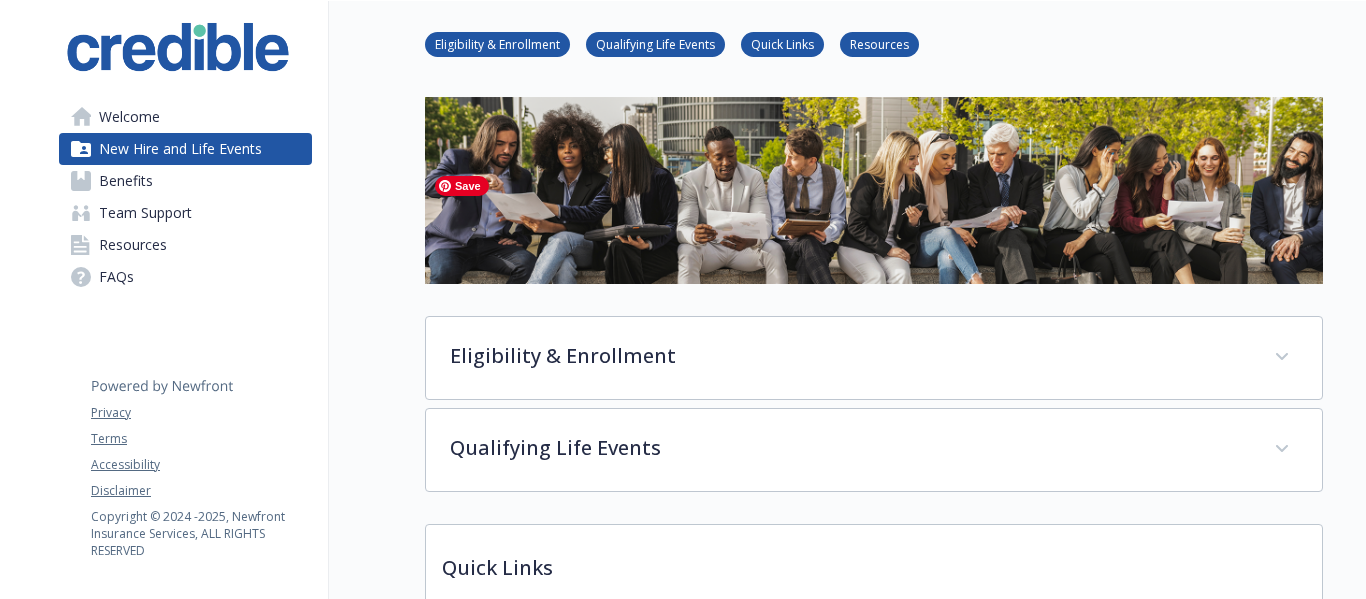 scroll, scrollTop: 100, scrollLeft: 0, axis: vertical 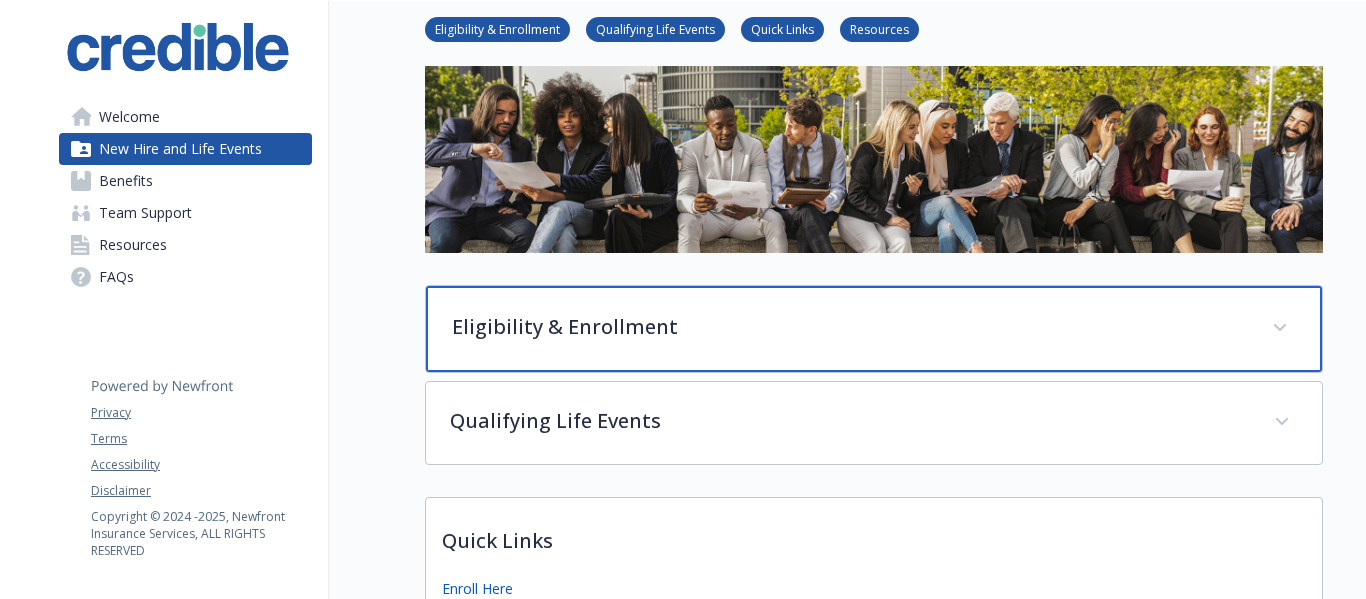 click on "Eligibility & Enrollment" at bounding box center [850, 327] 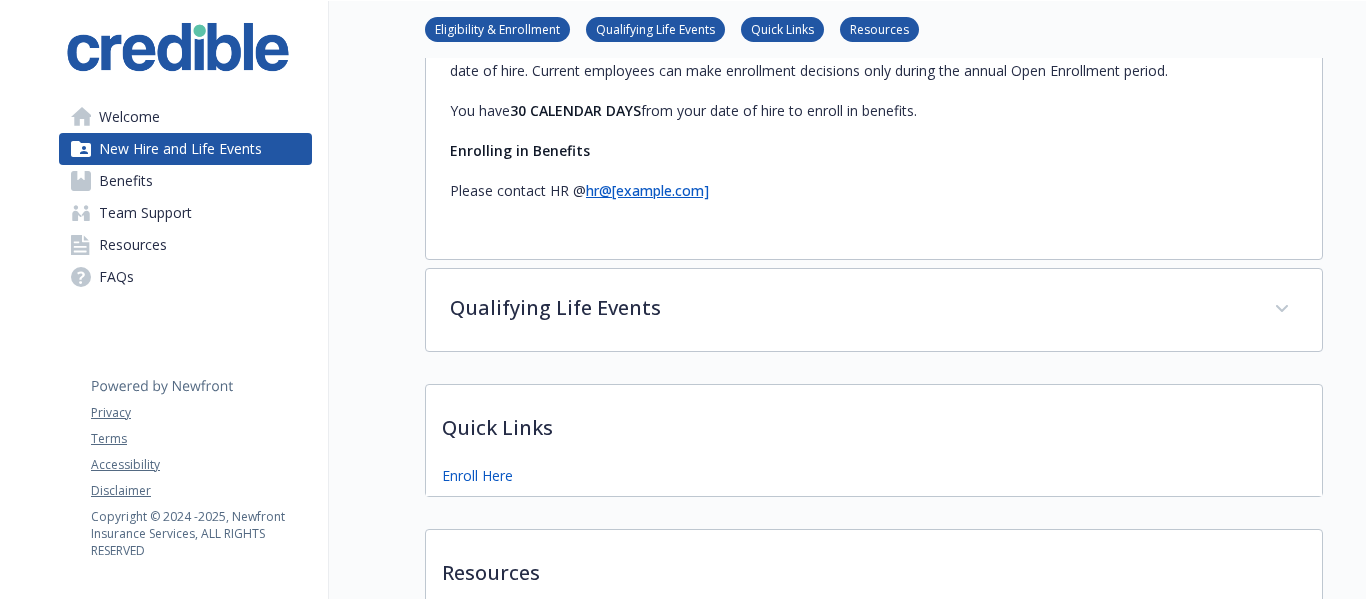 scroll, scrollTop: 1500, scrollLeft: 0, axis: vertical 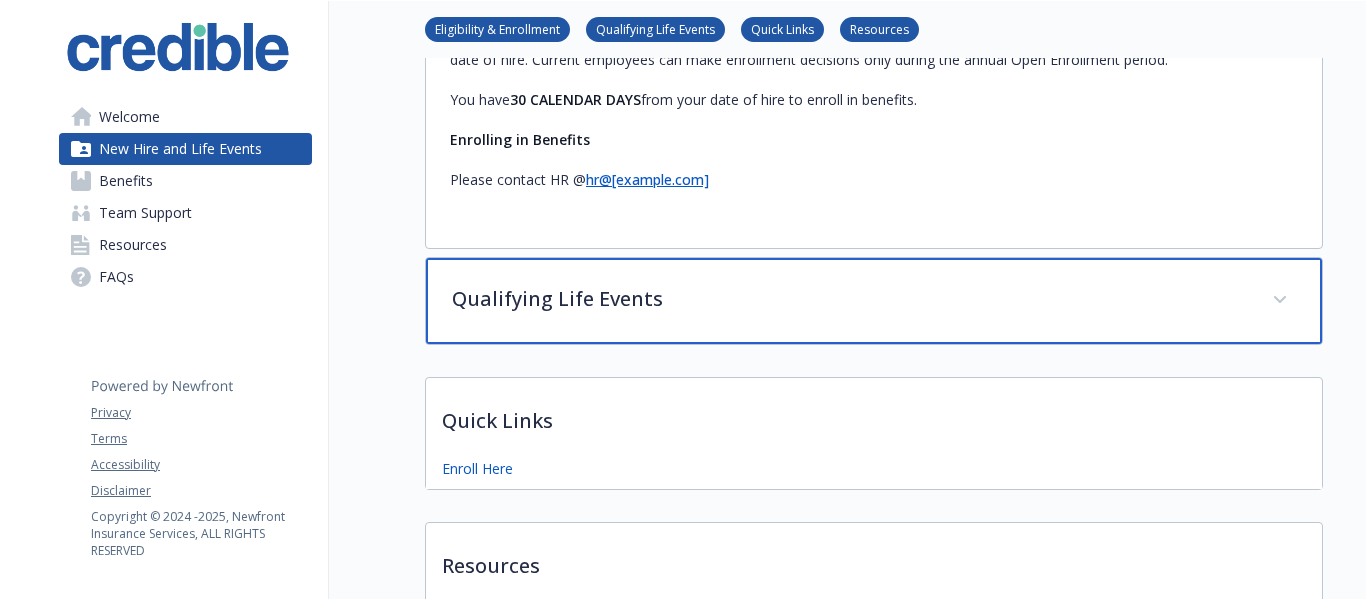 click on "Qualifying Life Events" at bounding box center (850, 299) 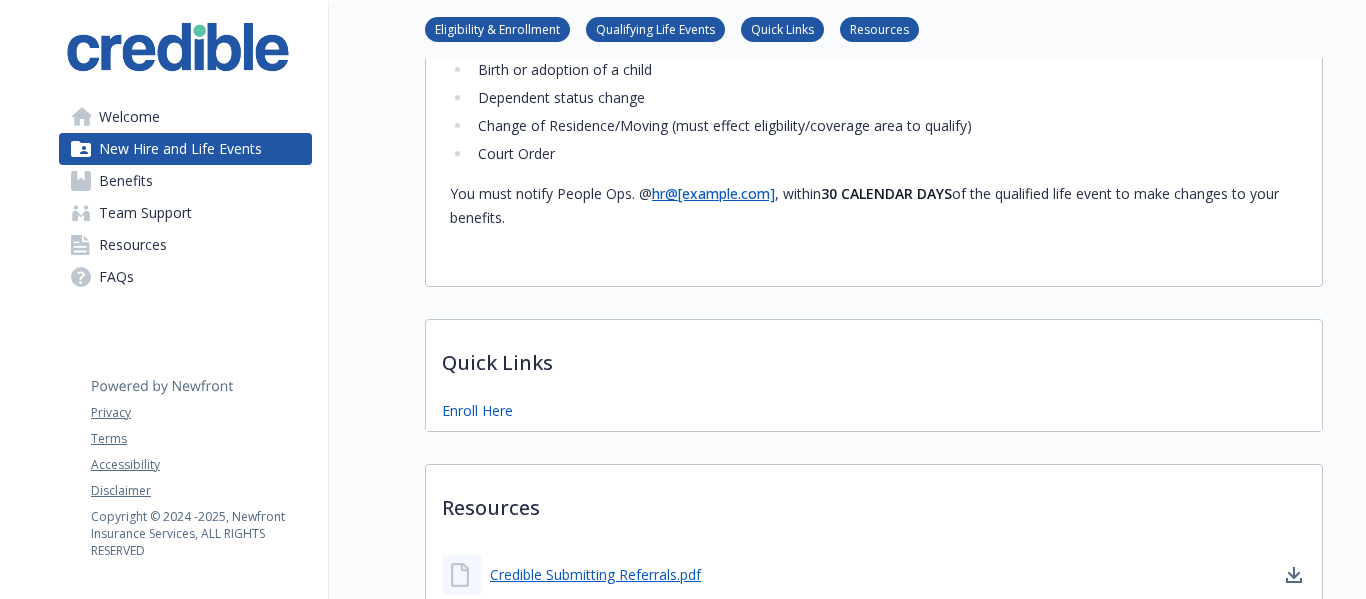 scroll, scrollTop: 2100, scrollLeft: 0, axis: vertical 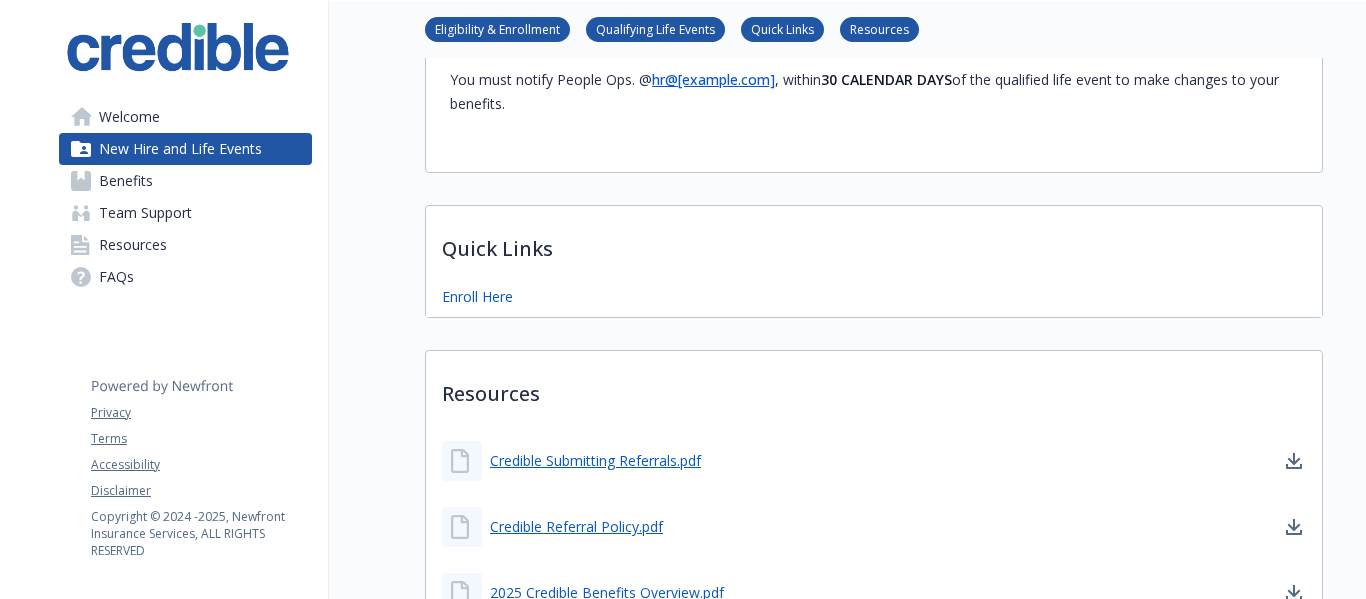 click on "Quick Links" at bounding box center [874, 243] 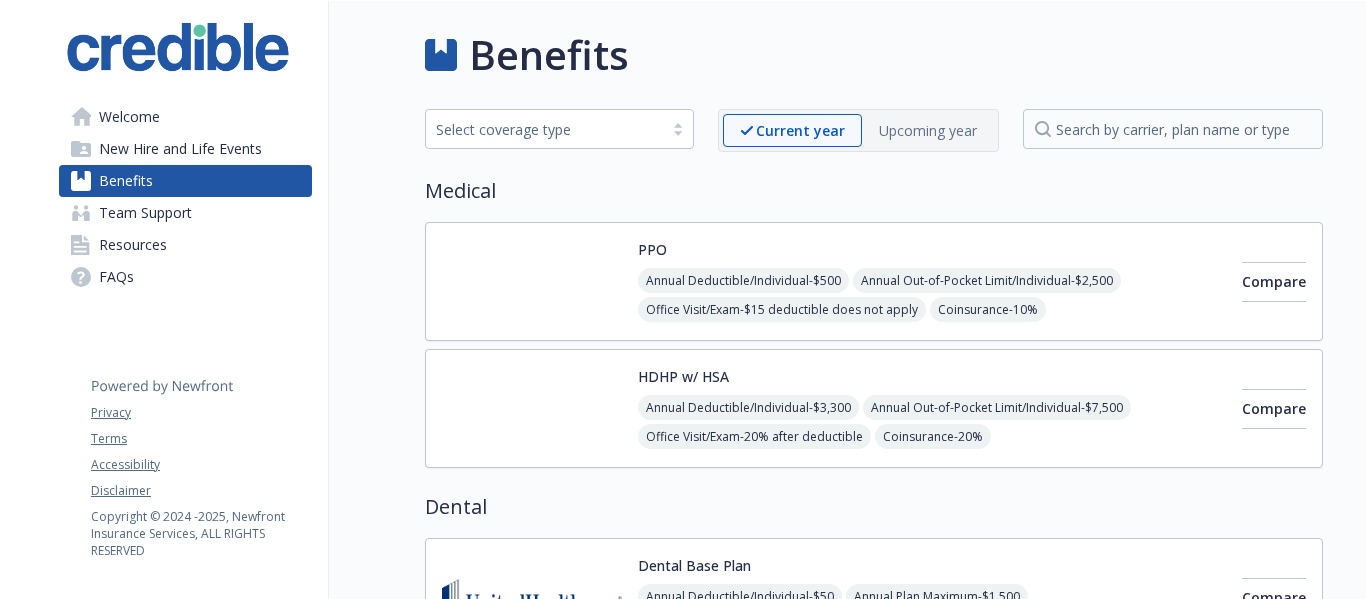 scroll, scrollTop: 100, scrollLeft: 0, axis: vertical 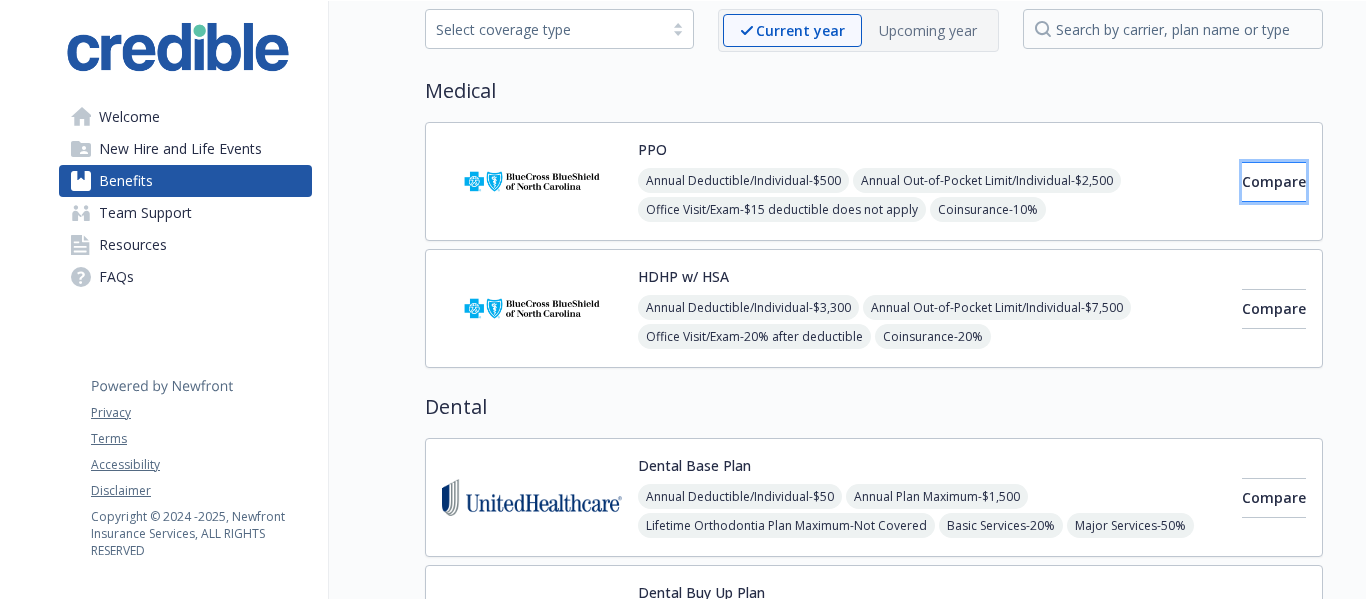 click on "Compare" at bounding box center [1274, 182] 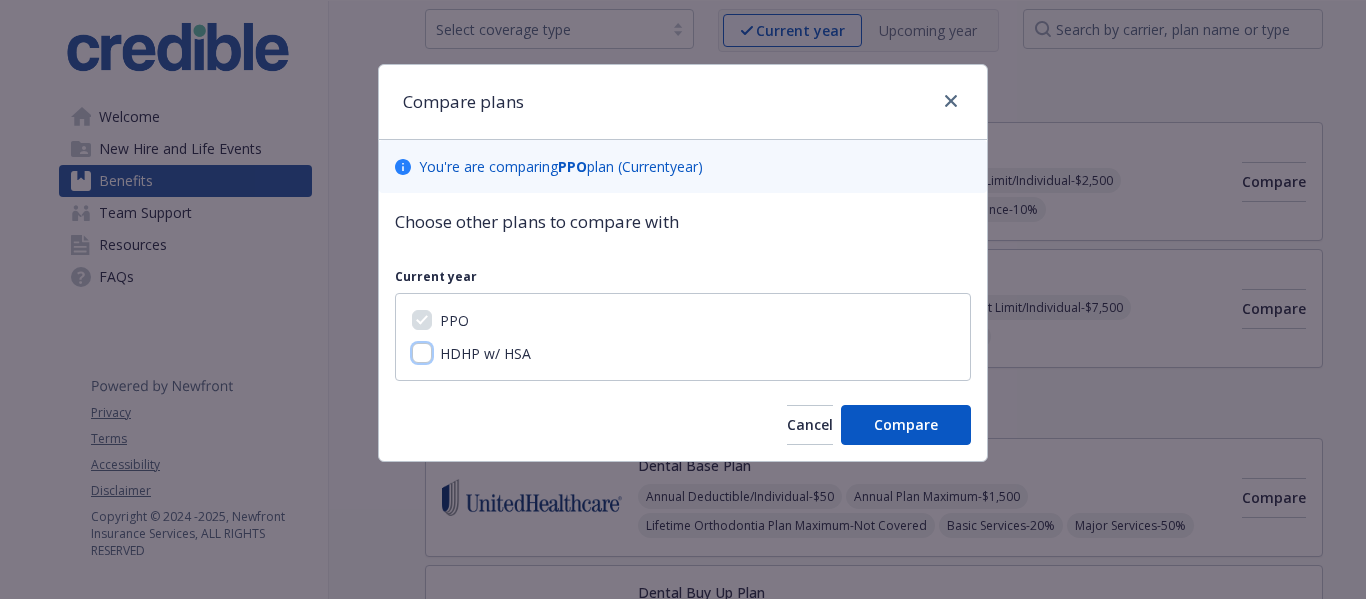 click on "HDHP w/ HSA" at bounding box center [422, 353] 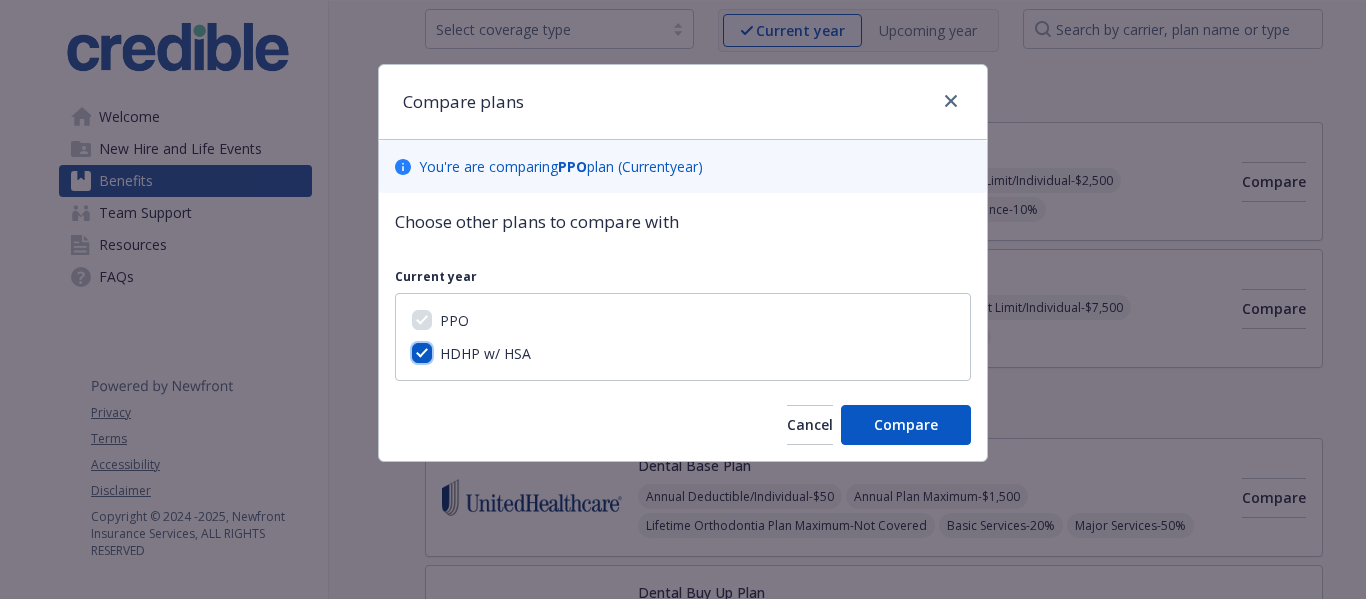 checkbox on "true" 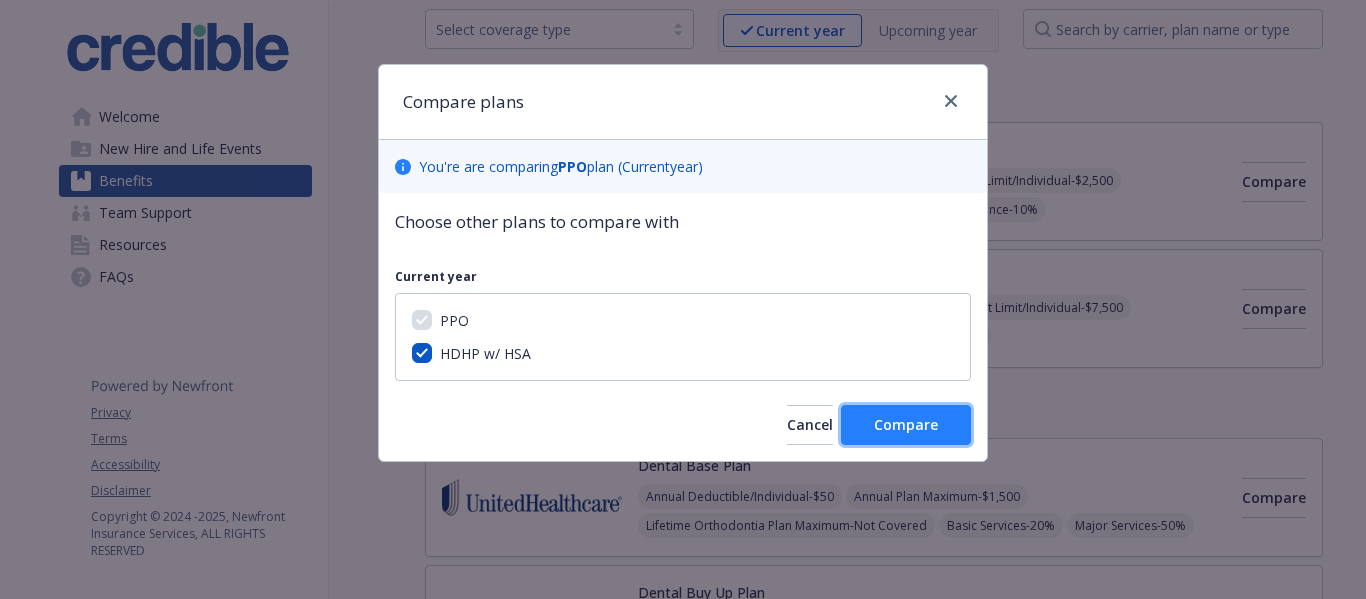 click on "Compare" at bounding box center (906, 425) 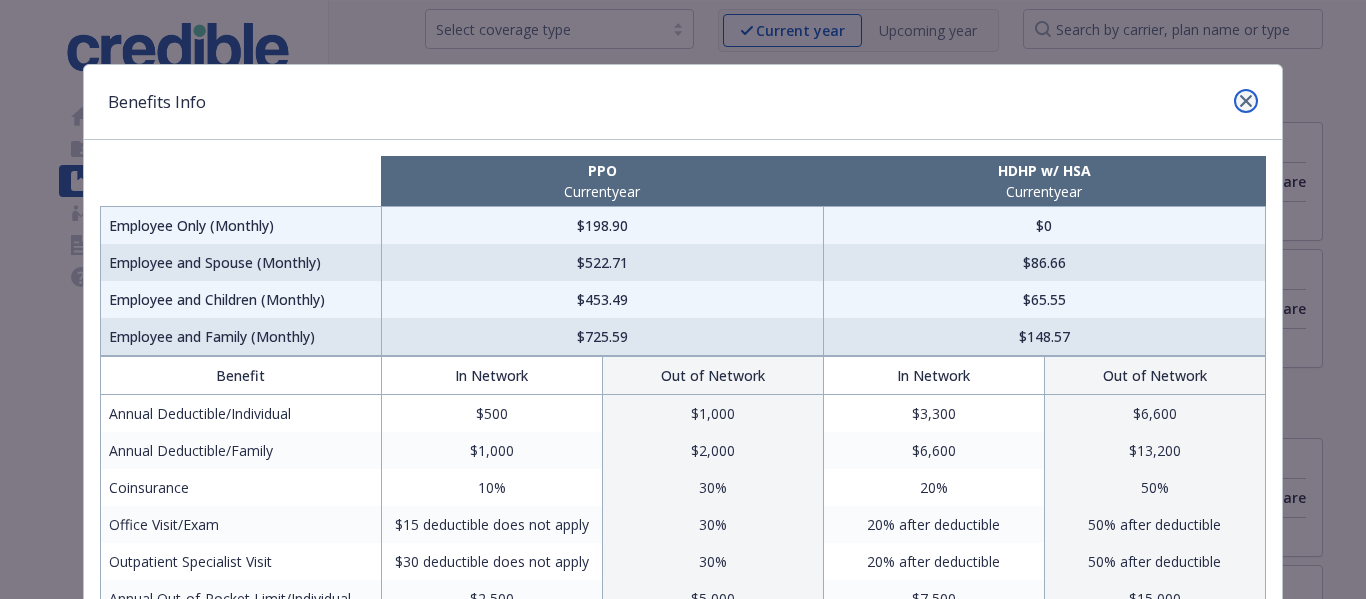 click at bounding box center (1246, 101) 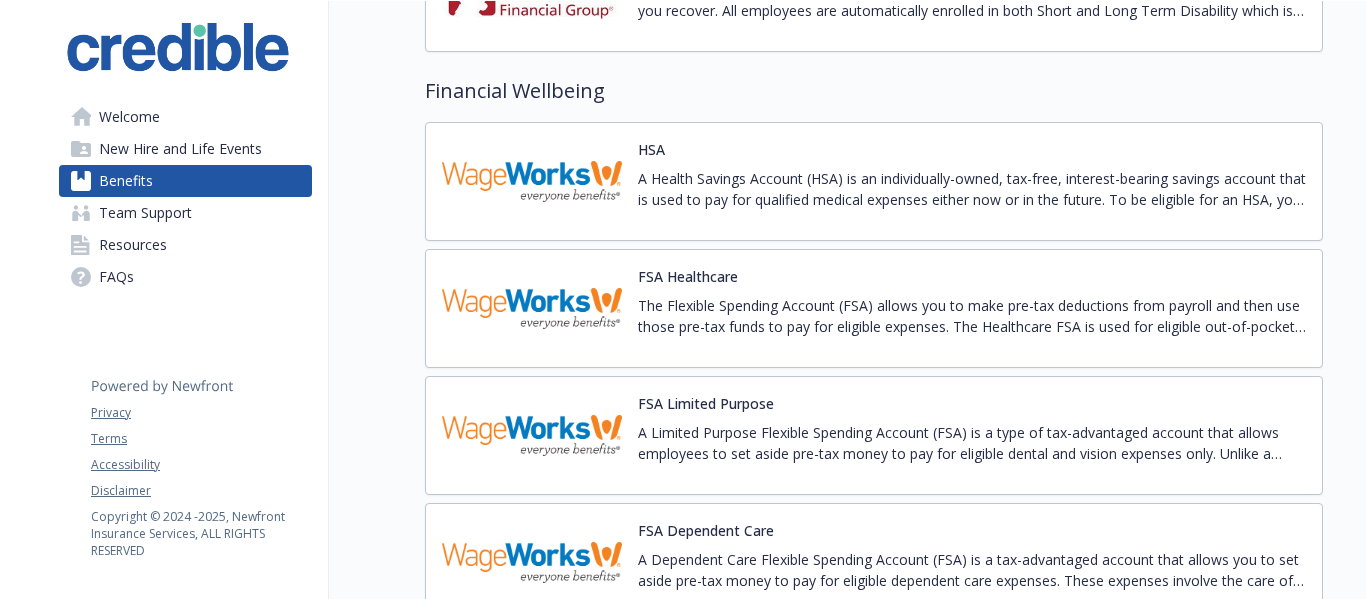 scroll, scrollTop: 1600, scrollLeft: 0, axis: vertical 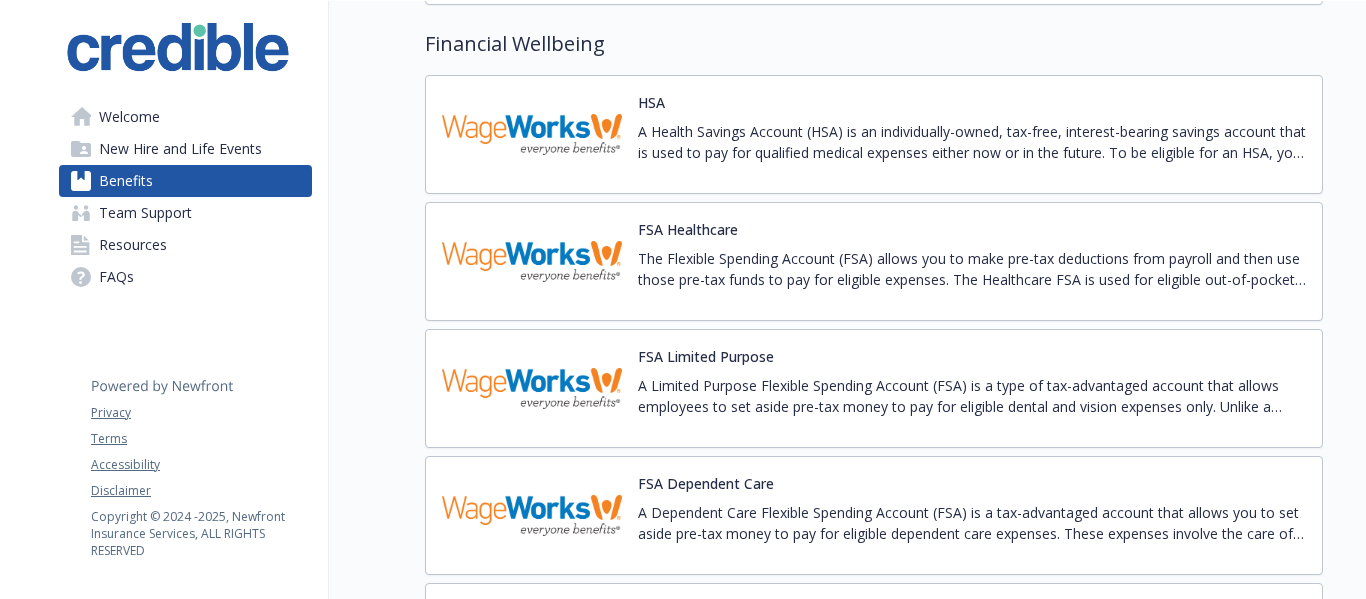 click on "A Health Savings Account (HSA) is an individually-owned, tax-free, interest-bearing savings account that is used to pay for qualified medical expenses either now or in the future. To be eligible for an HSA, you must participate in a high deductible health plan (HDHP).
HSA contributions can also be used to pay for qualified medical expenses for you, your spouse, or your dependent(s)—even if your dependents are not covered by the HDHP.
If you have an HSA with Credible, please note that Wageworks has transitioned to HealthEquity." at bounding box center [972, 142] 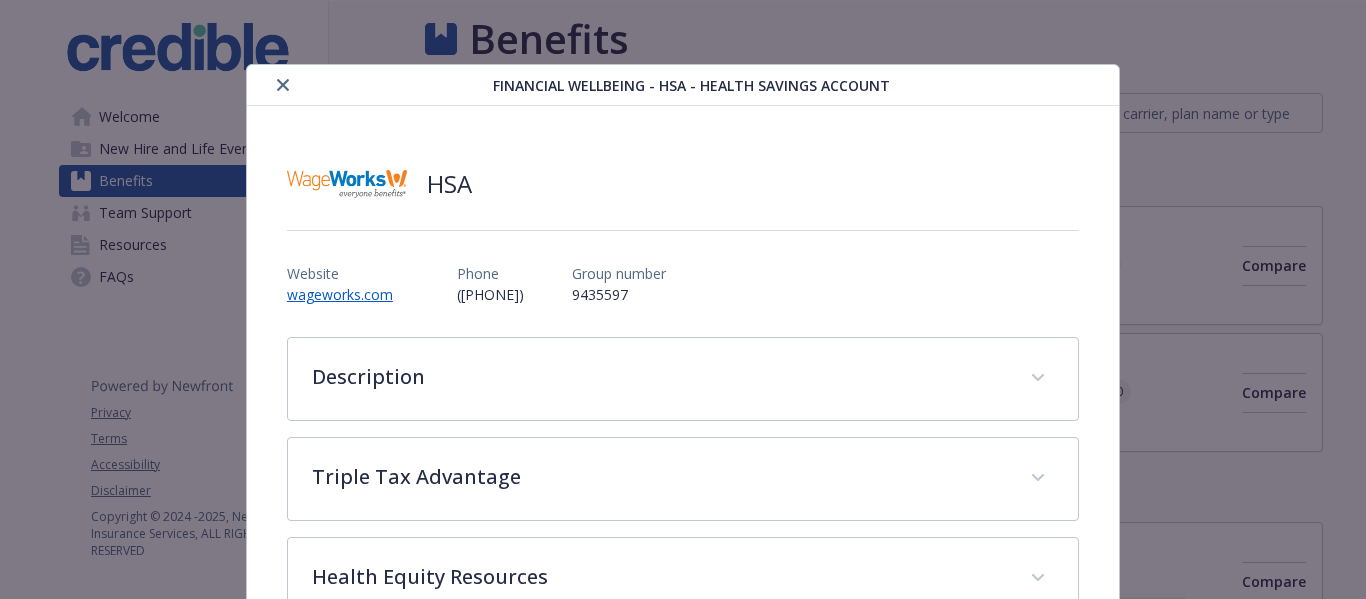 scroll, scrollTop: 1600, scrollLeft: 0, axis: vertical 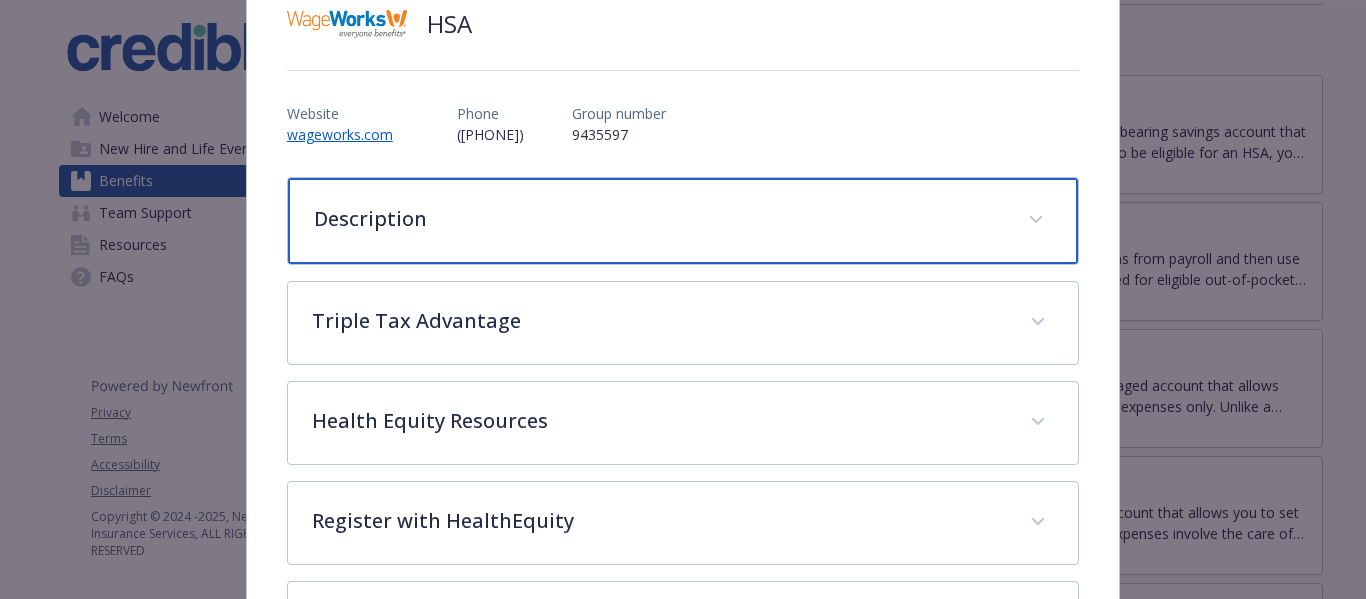 click on "Description" at bounding box center [659, 219] 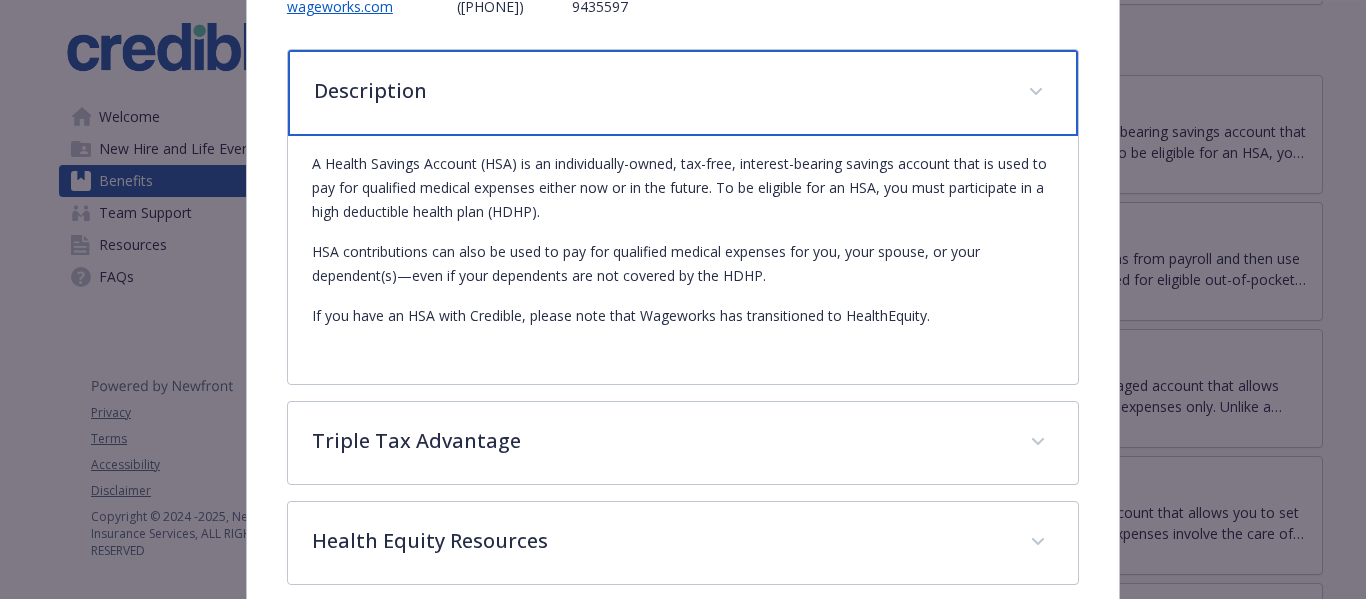 scroll, scrollTop: 460, scrollLeft: 0, axis: vertical 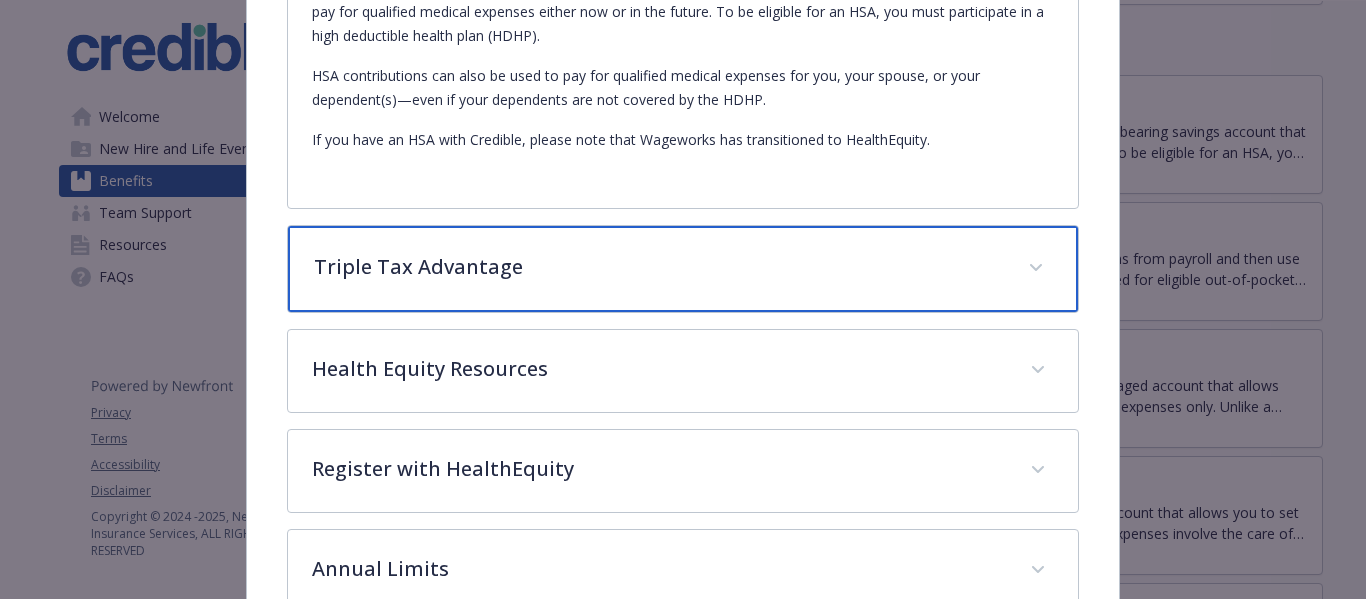 click on "Triple Tax Advantage" at bounding box center (683, 269) 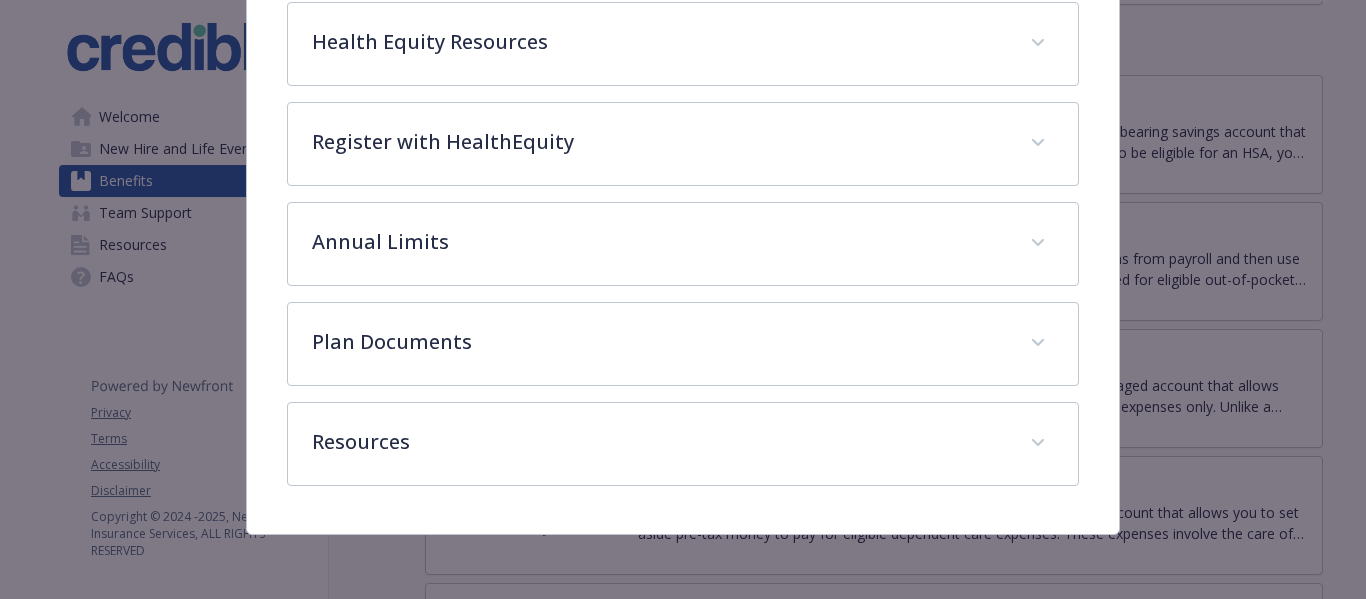 scroll, scrollTop: 1159, scrollLeft: 0, axis: vertical 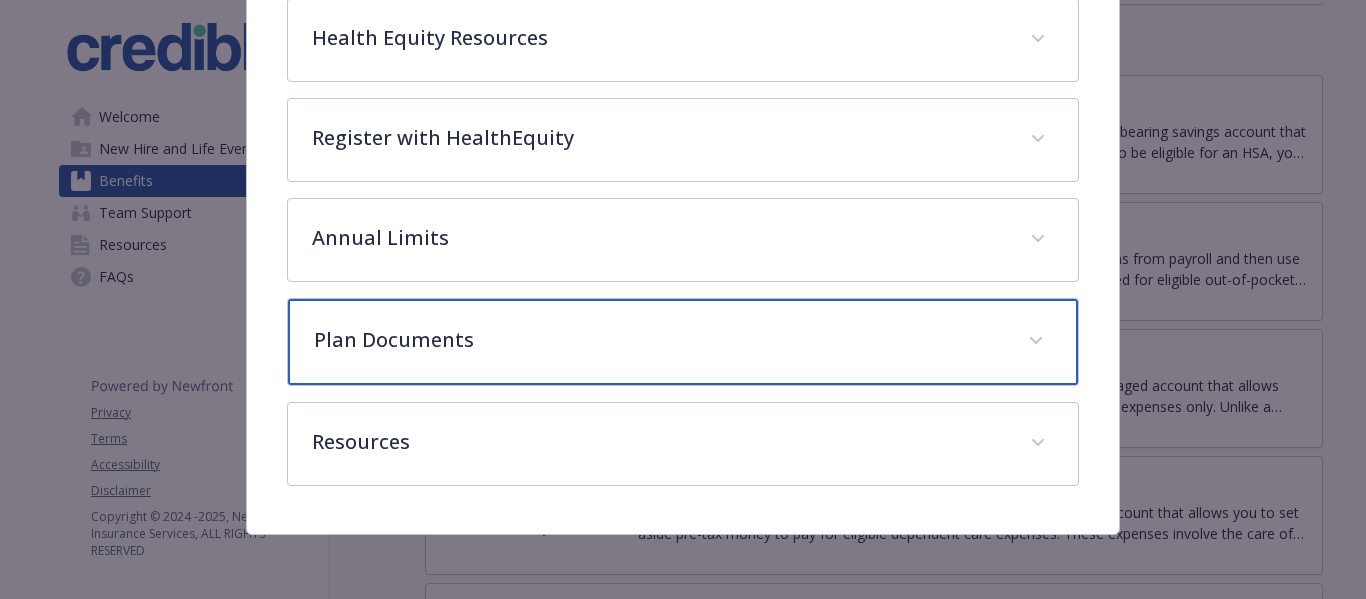 click on "Plan Documents" at bounding box center (683, 342) 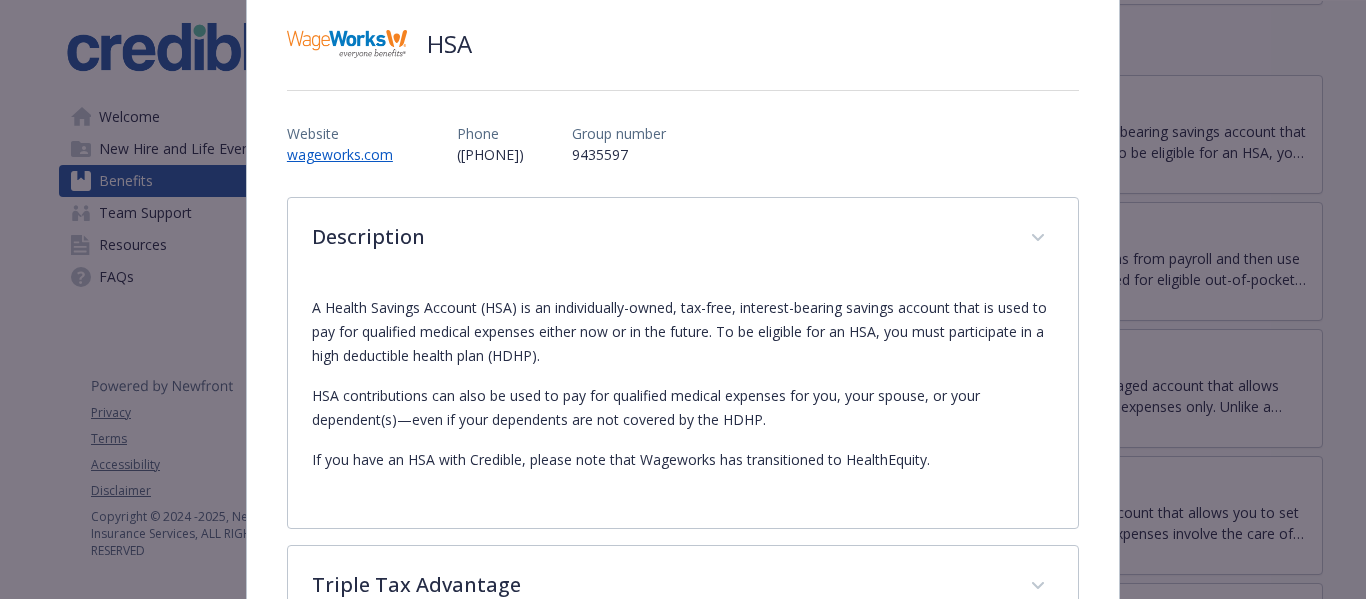 scroll, scrollTop: 0, scrollLeft: 0, axis: both 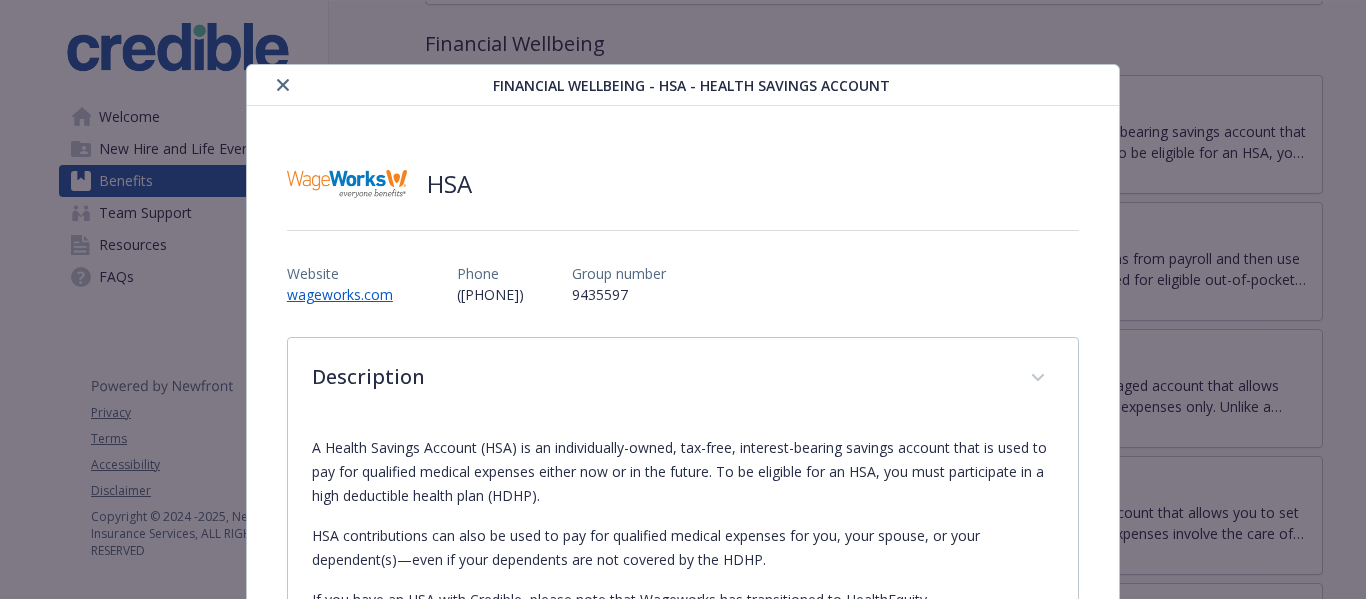 click 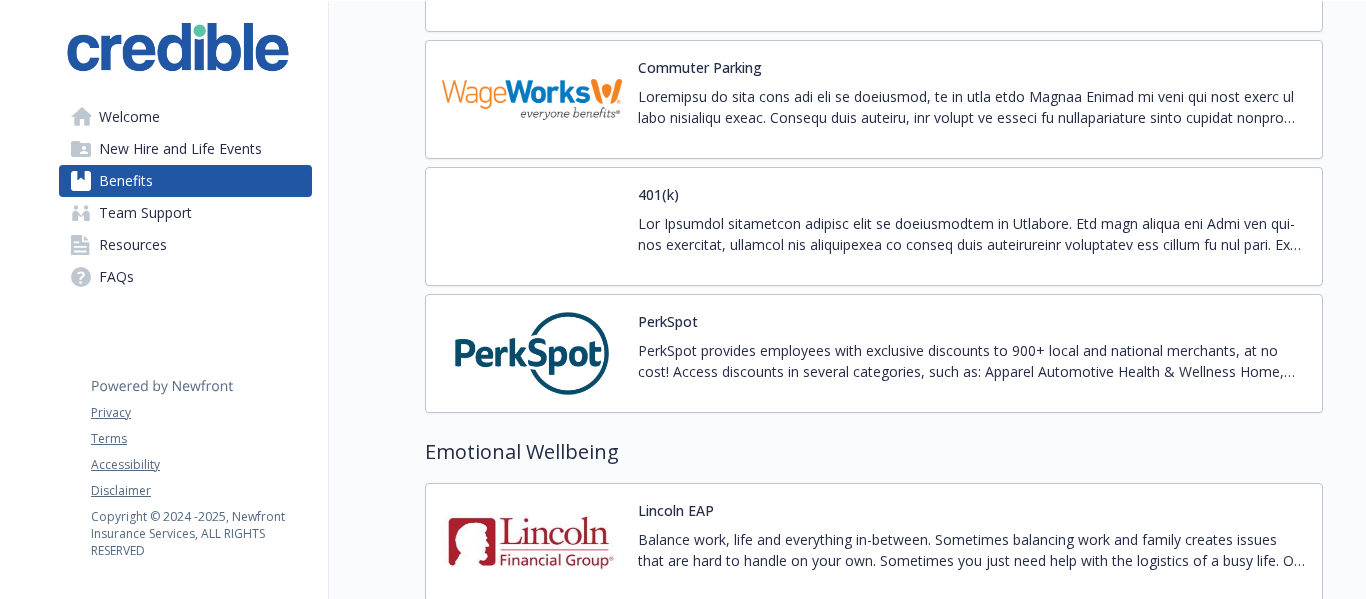 scroll, scrollTop: 2400, scrollLeft: 0, axis: vertical 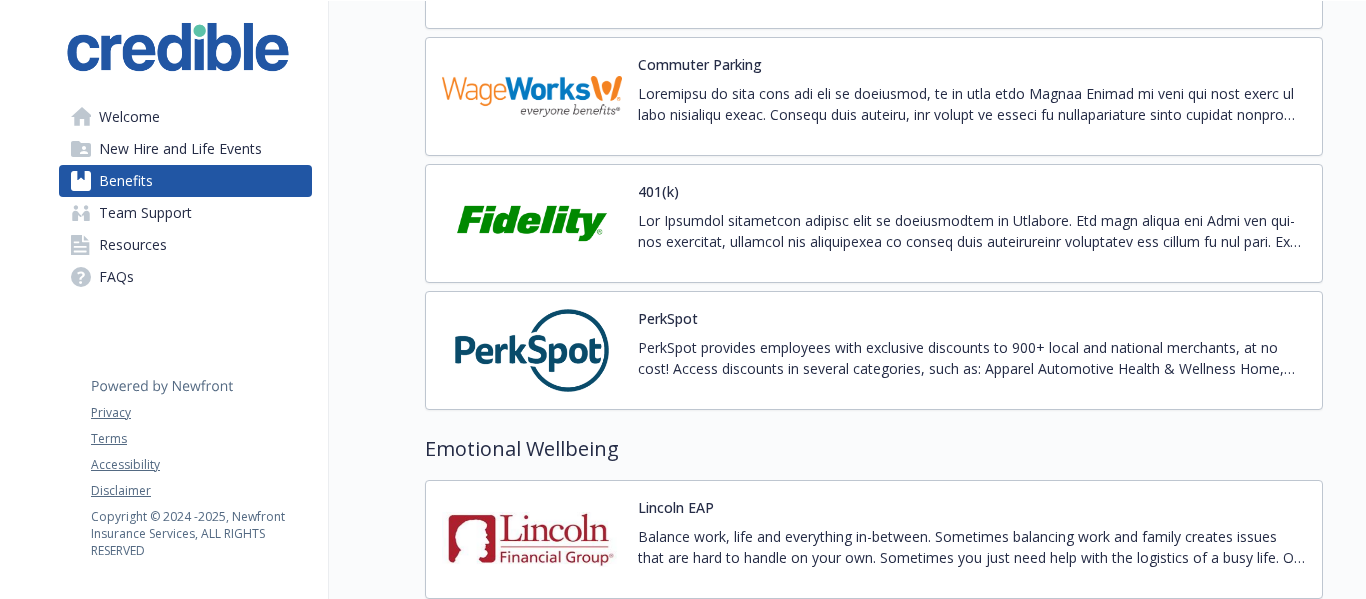 click on "PerkSpot provides employees with exclusive discounts to 900+ local and national merchants, at no cost!
Access discounts in several categories, such as:
Apparel
Automotive
Health & Wellness
Home, Garden & Pets
Computer & Electronics
Cell Phones
Flowers & Gifts
Tickets & Entertainment
Travel & Hotels" at bounding box center [972, 358] 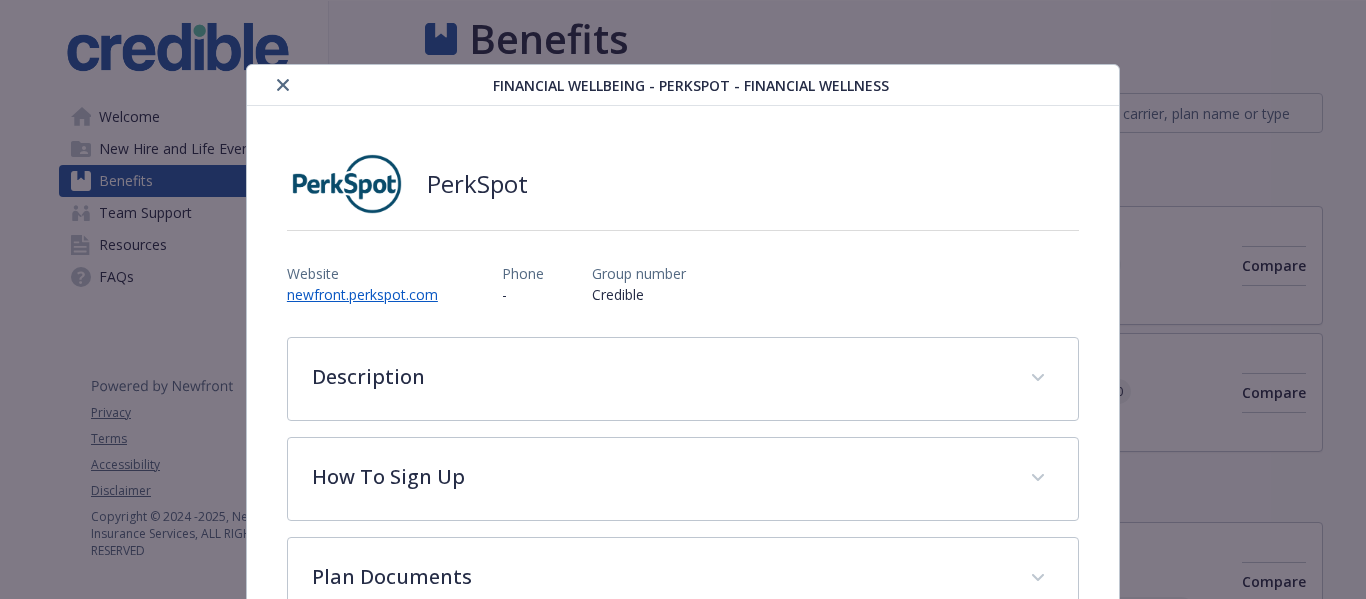 scroll, scrollTop: 2400, scrollLeft: 0, axis: vertical 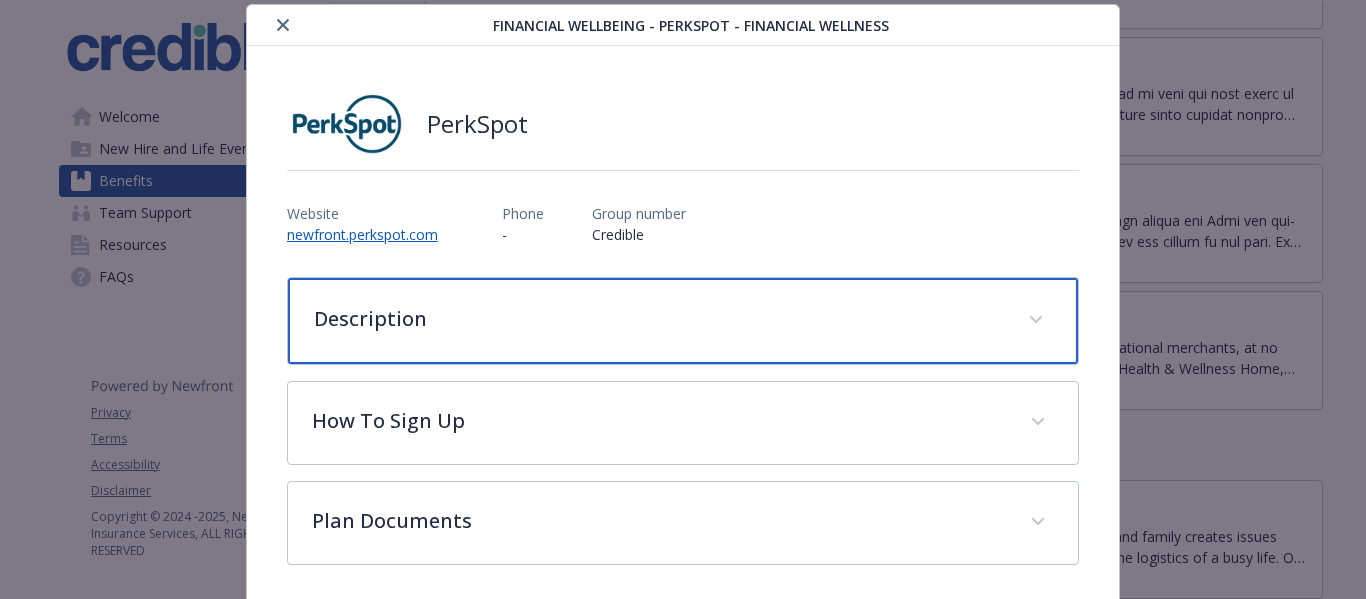 click on "Description" at bounding box center (659, 319) 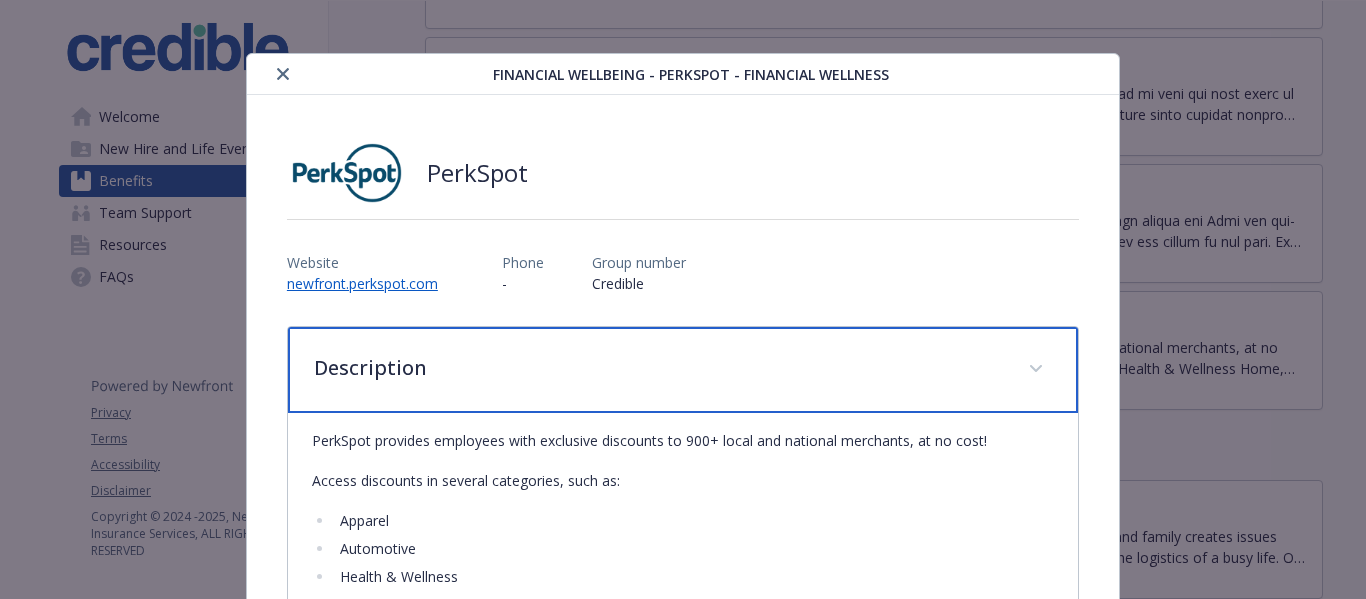 scroll, scrollTop: 0, scrollLeft: 0, axis: both 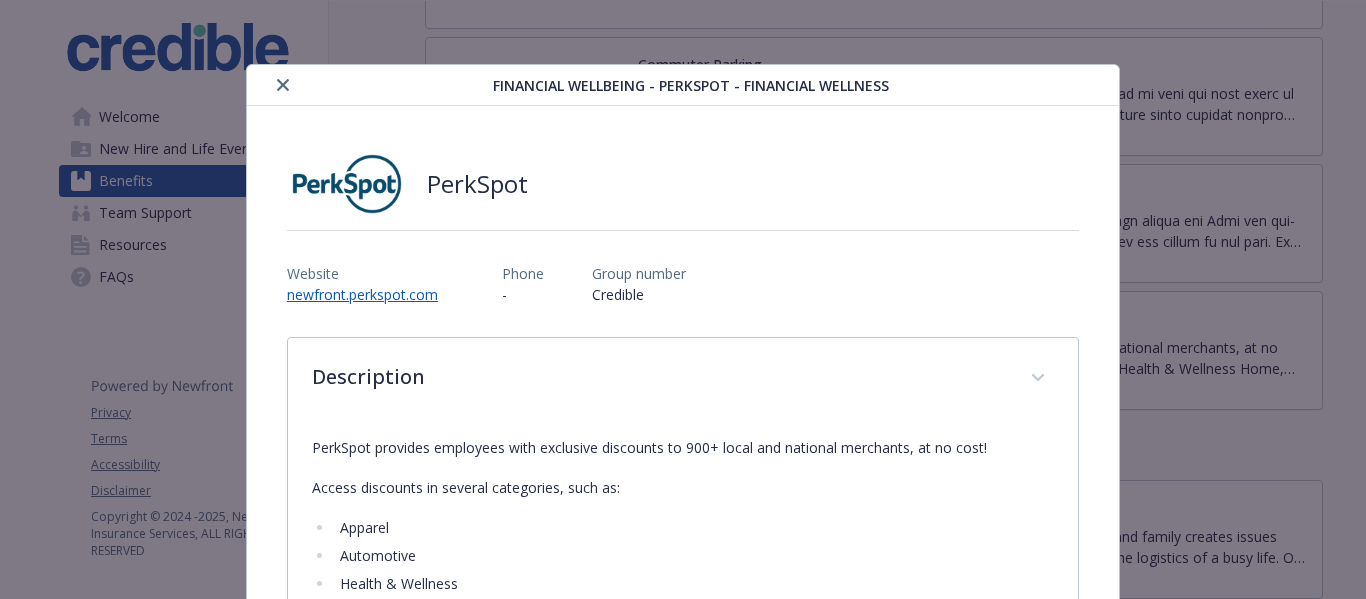 click at bounding box center [283, 85] 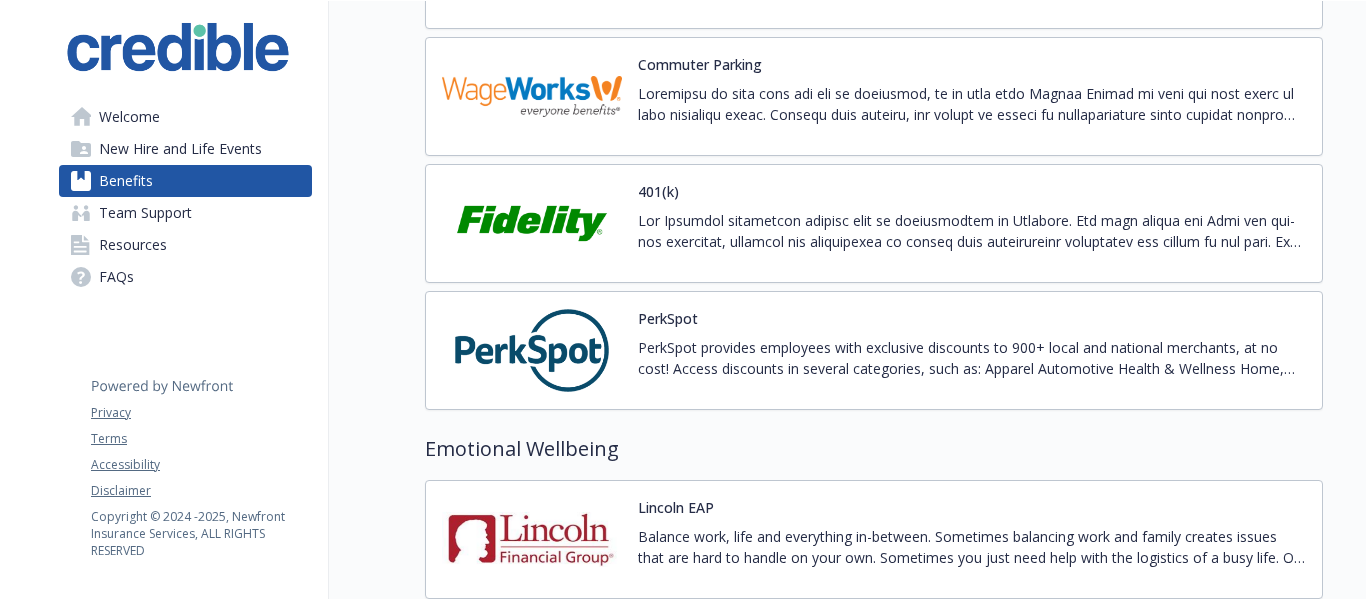 scroll, scrollTop: 2600, scrollLeft: 0, axis: vertical 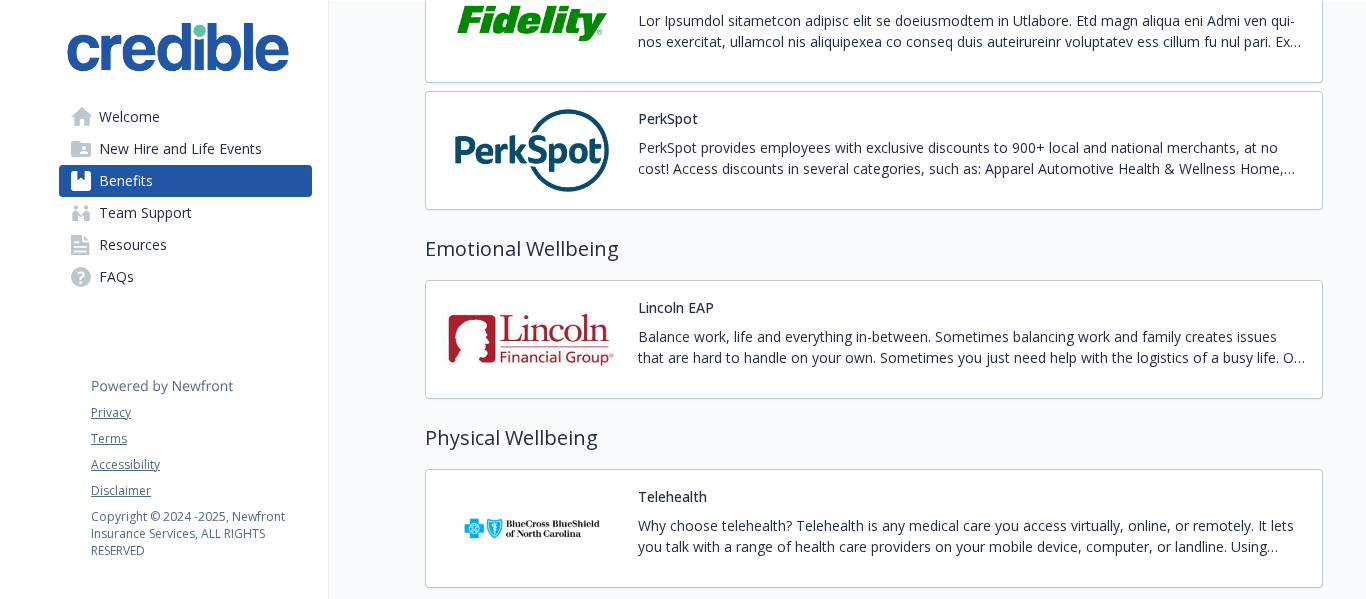 click on "Lincoln EAP" at bounding box center [676, 307] 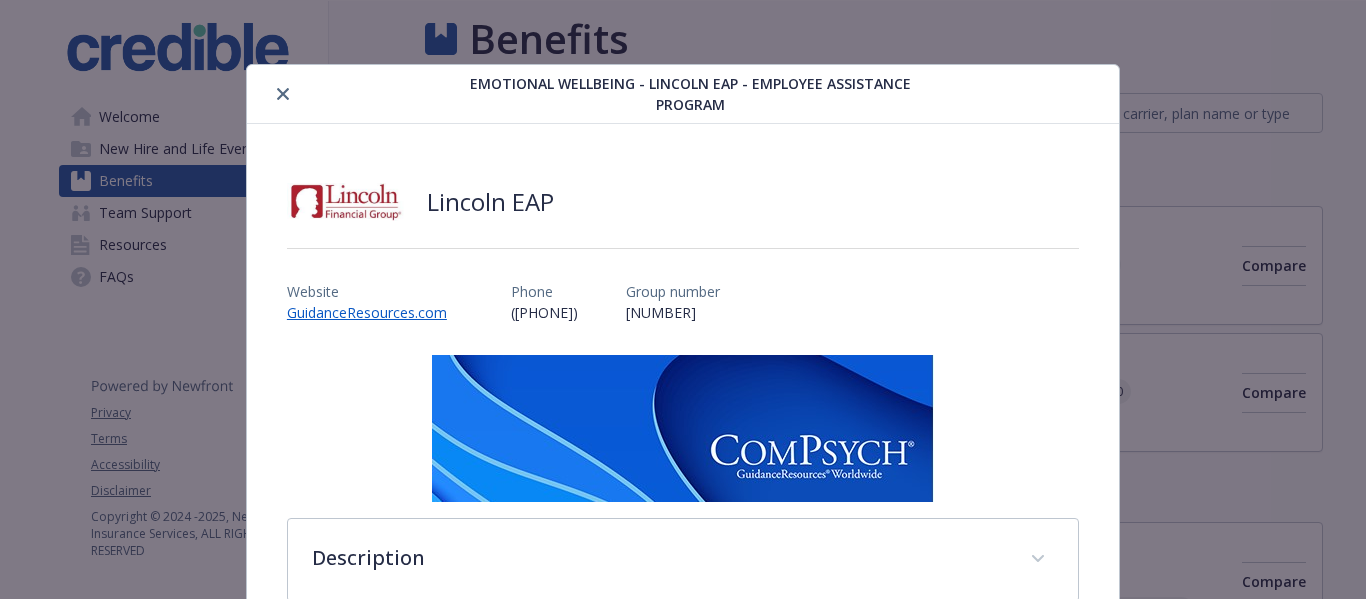 scroll, scrollTop: 2600, scrollLeft: 0, axis: vertical 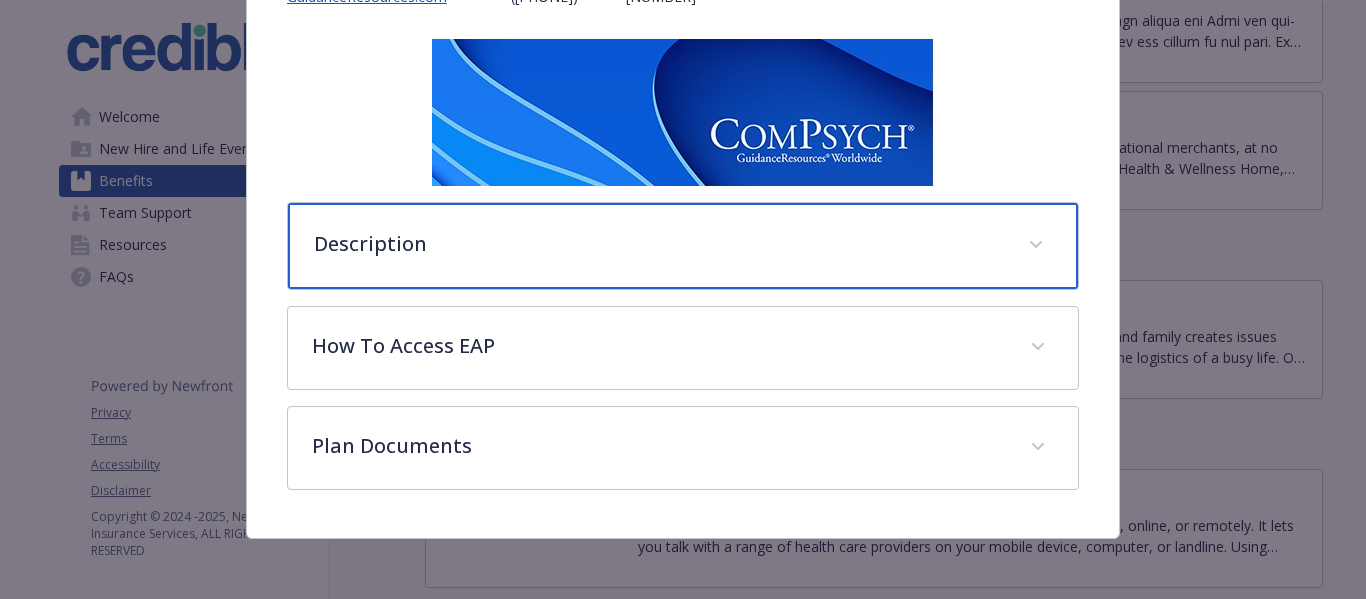 click on "Description" at bounding box center [659, 244] 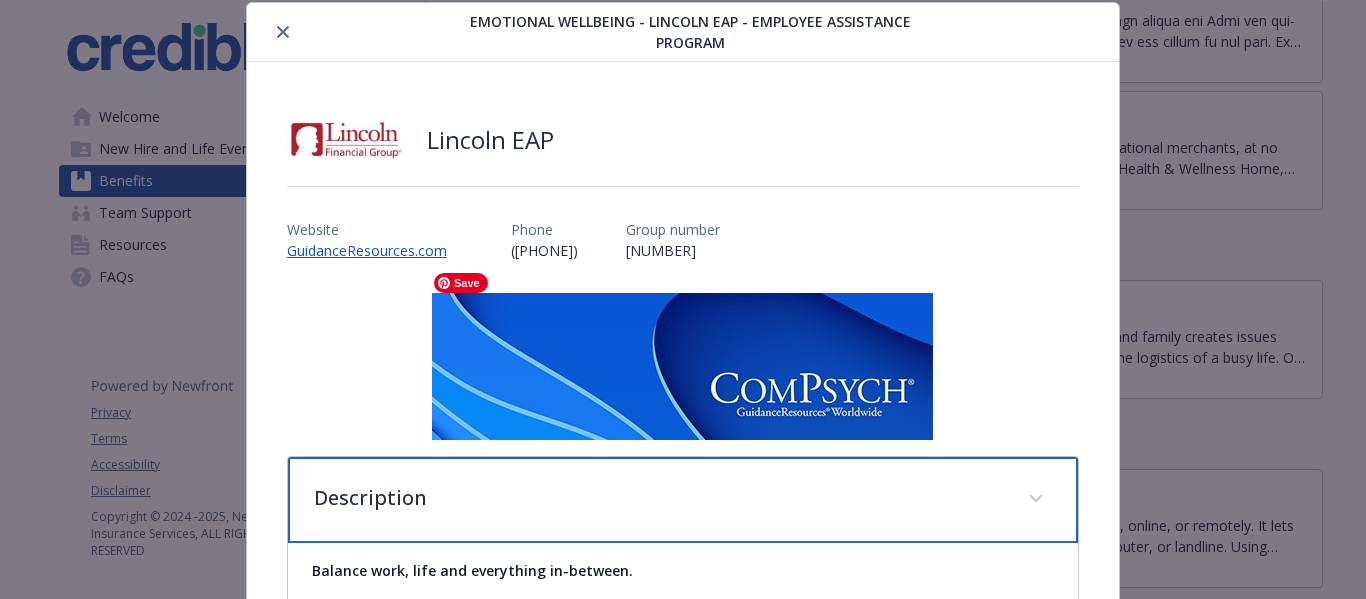 scroll, scrollTop: 0, scrollLeft: 0, axis: both 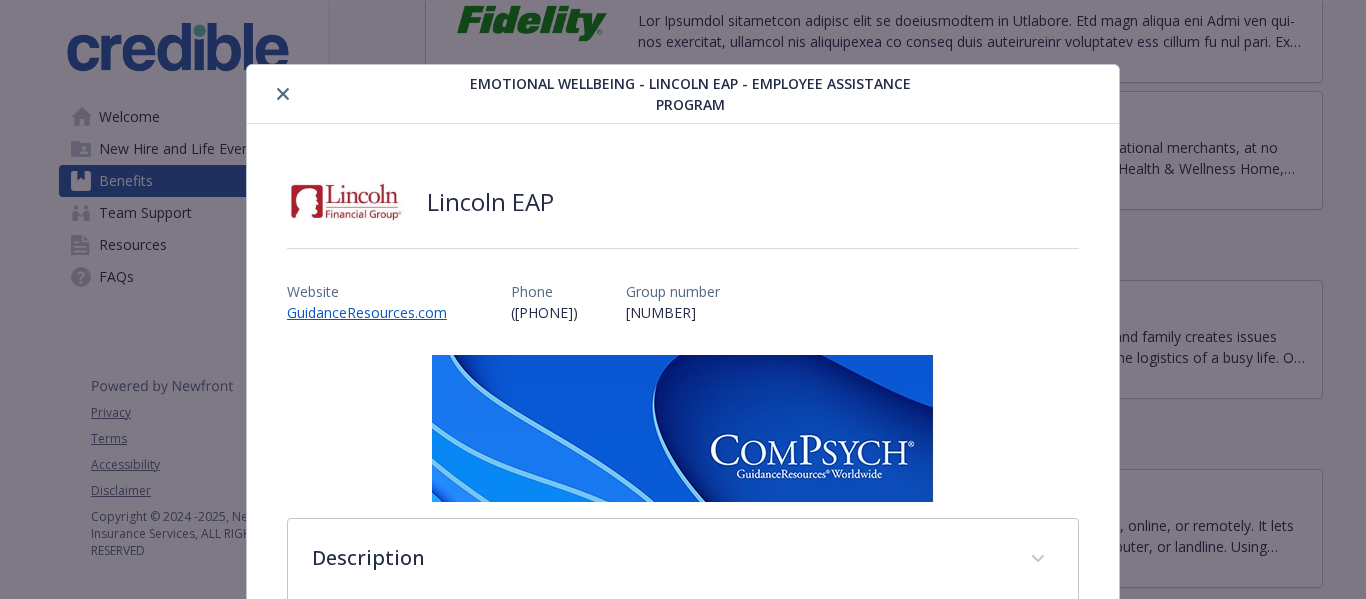 click 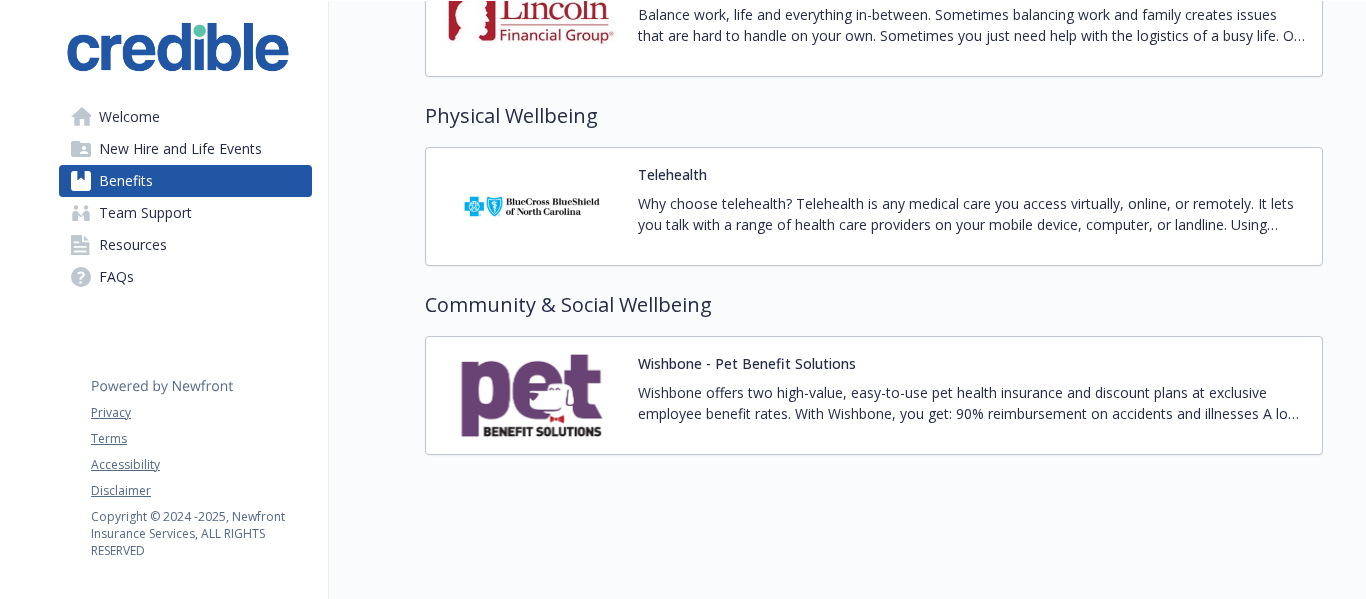 scroll, scrollTop: 2937, scrollLeft: 0, axis: vertical 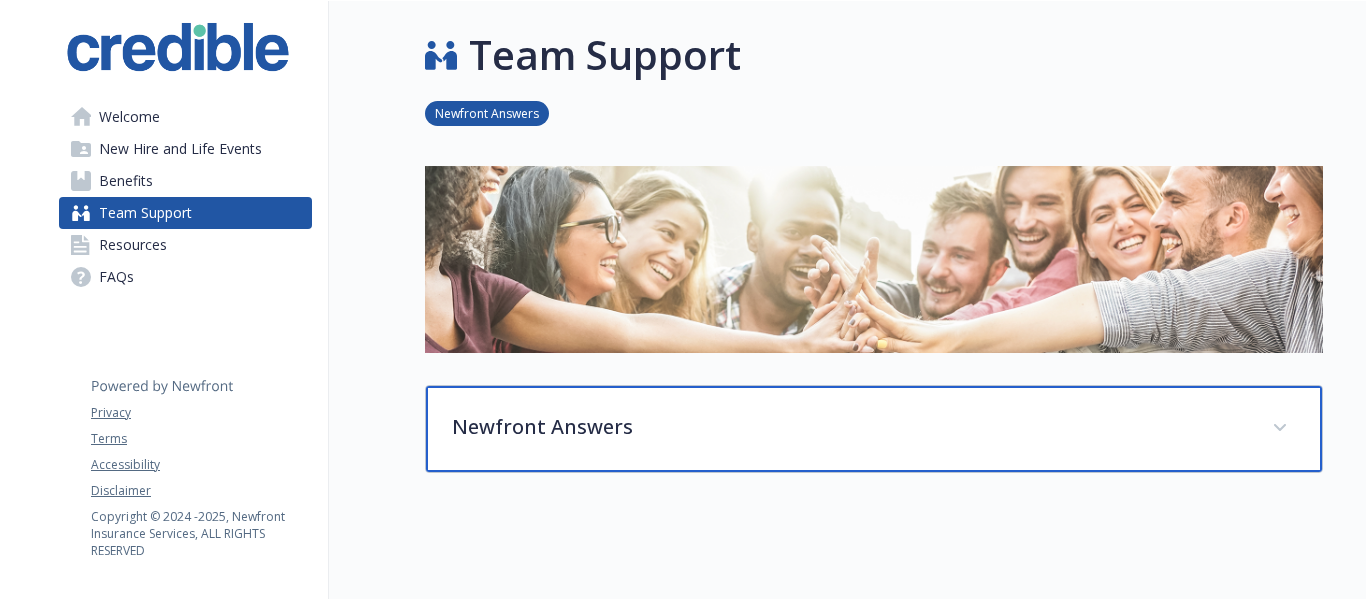 click on "Newfront Answers" at bounding box center [850, 427] 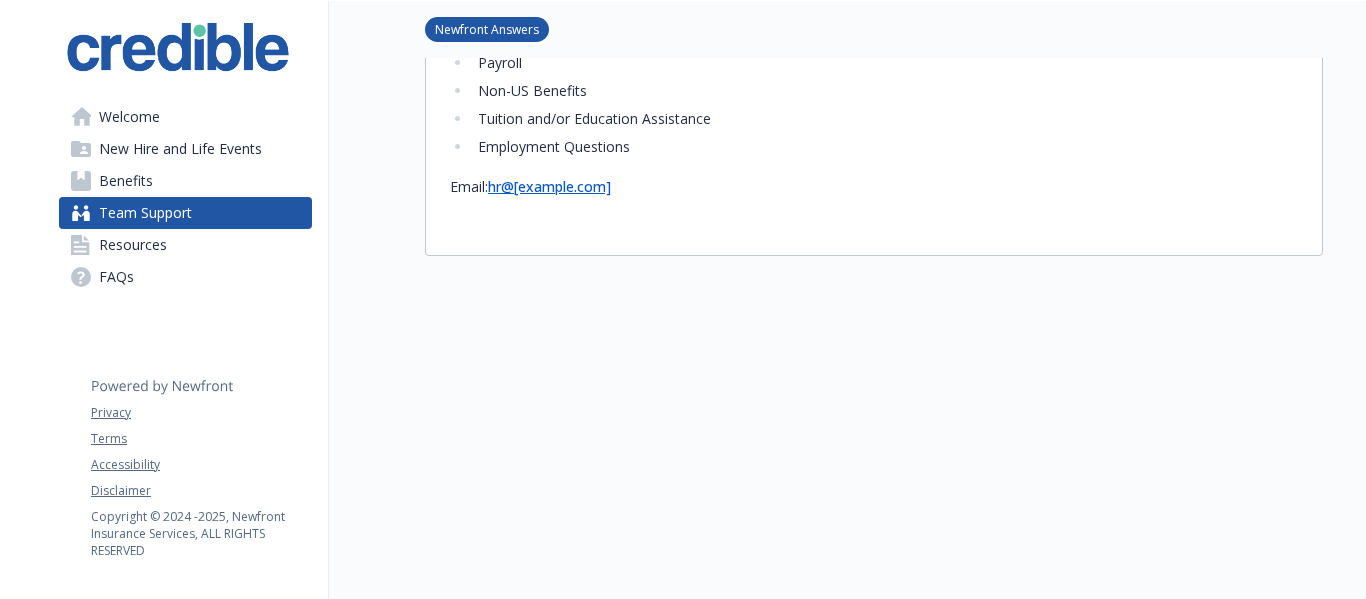 scroll, scrollTop: 1000, scrollLeft: 0, axis: vertical 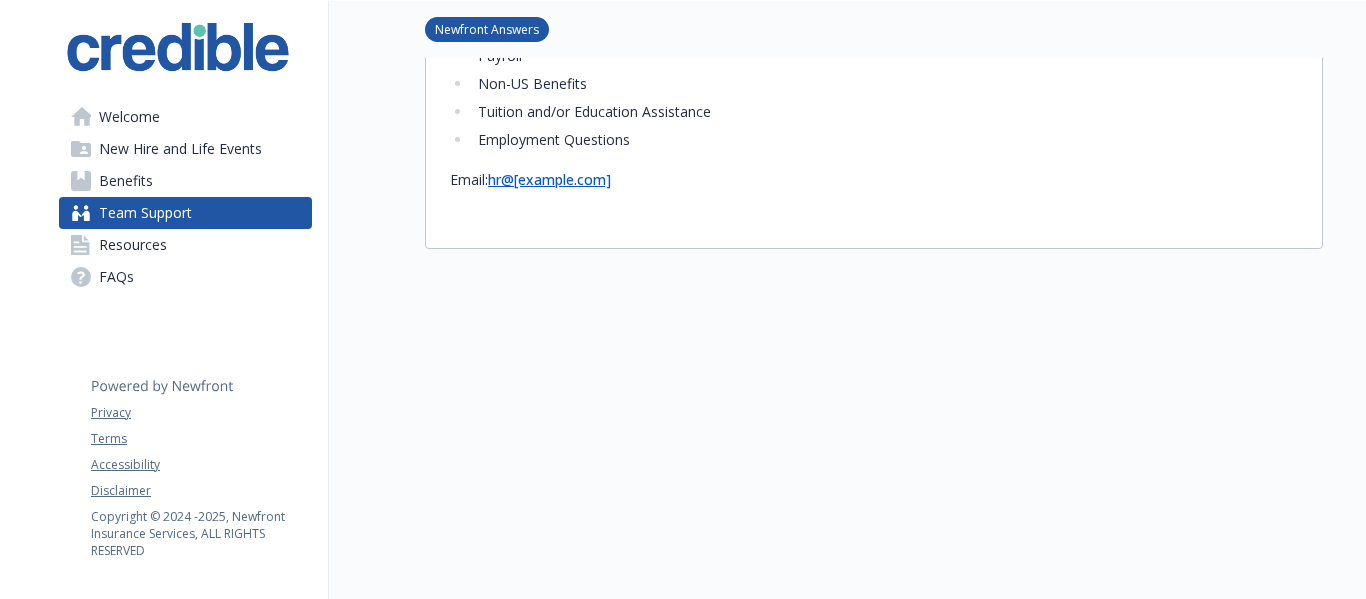 click on "Resources" at bounding box center [133, 245] 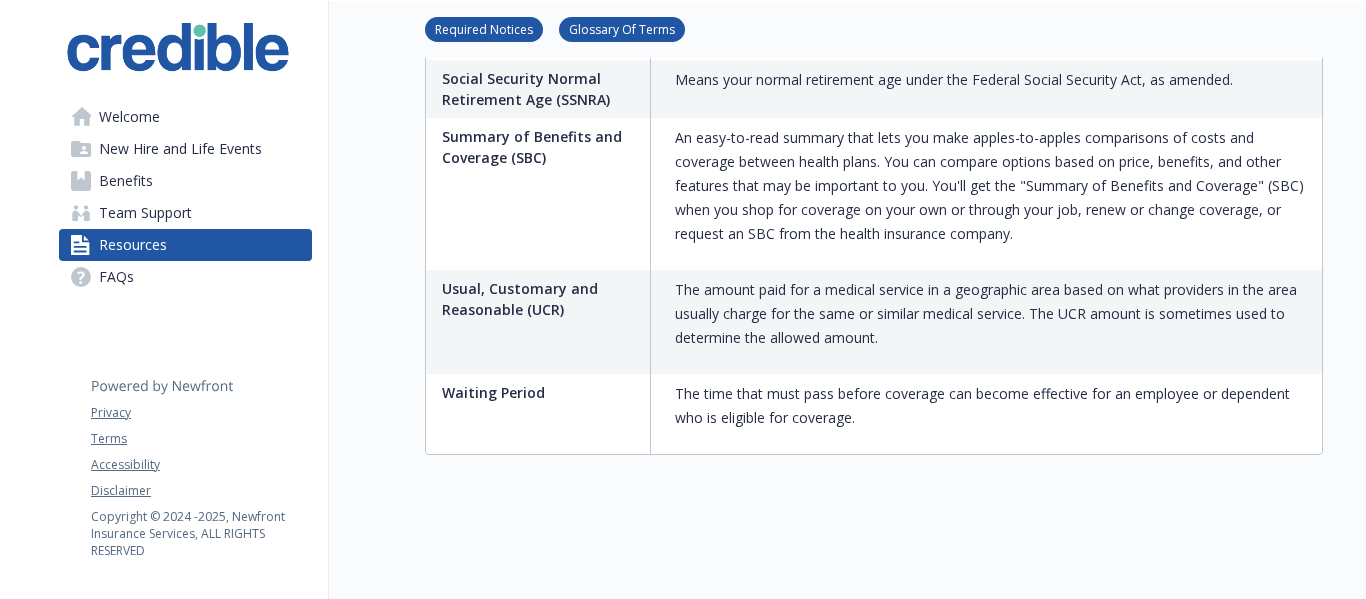 scroll, scrollTop: 3664, scrollLeft: 0, axis: vertical 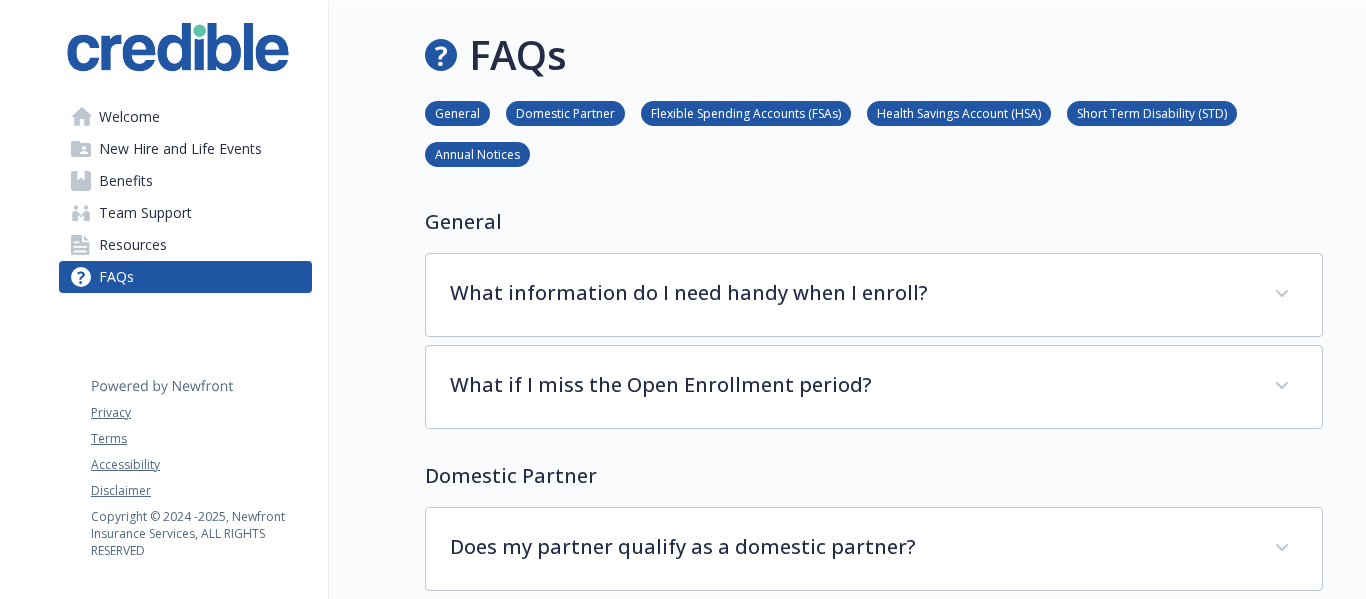 click on "Benefits" at bounding box center [126, 181] 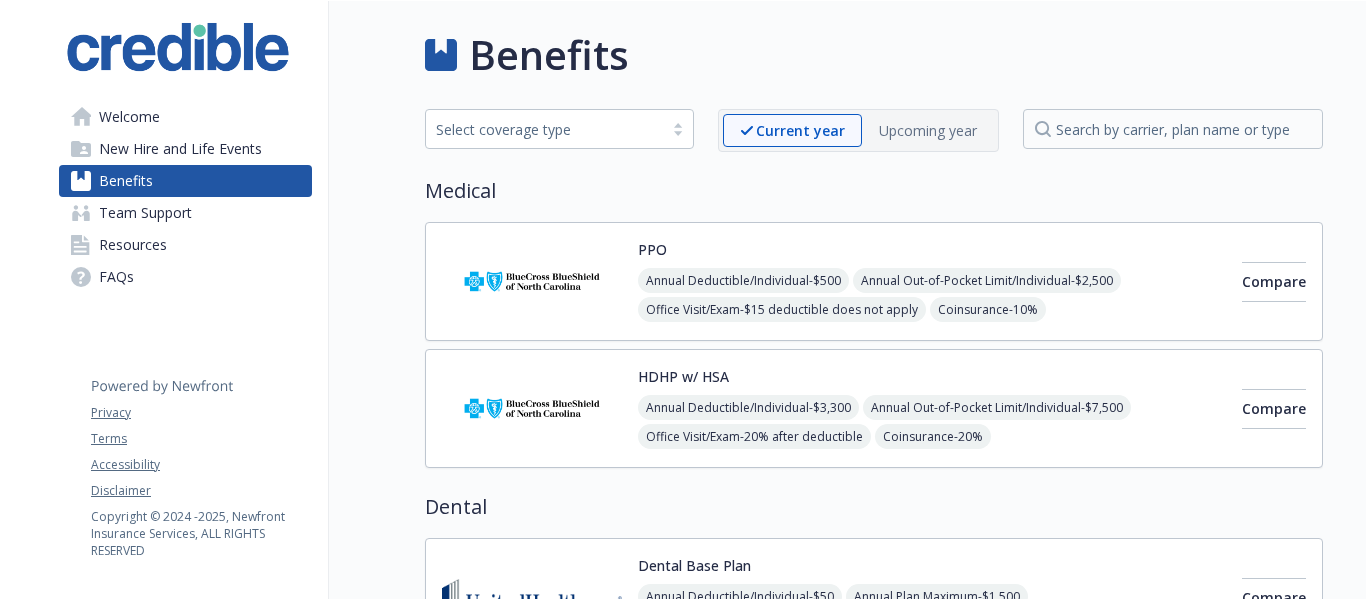 click on "Annual Deductible/Individual  -  $3,300" at bounding box center [748, 407] 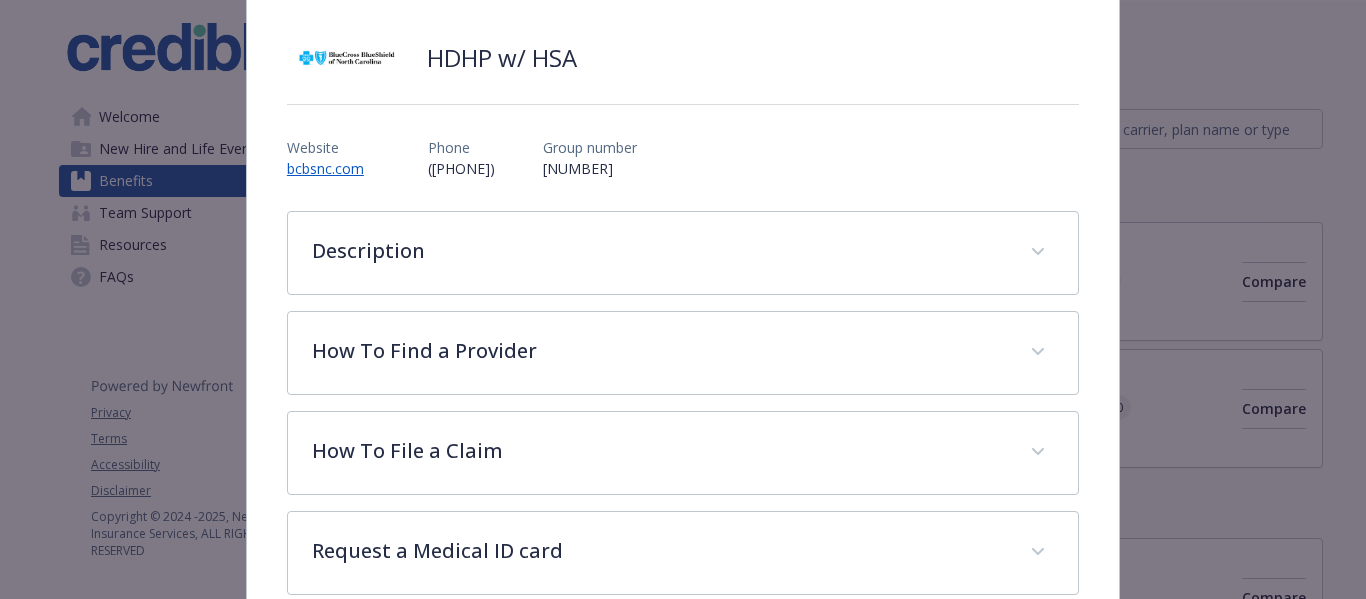 scroll, scrollTop: 160, scrollLeft: 0, axis: vertical 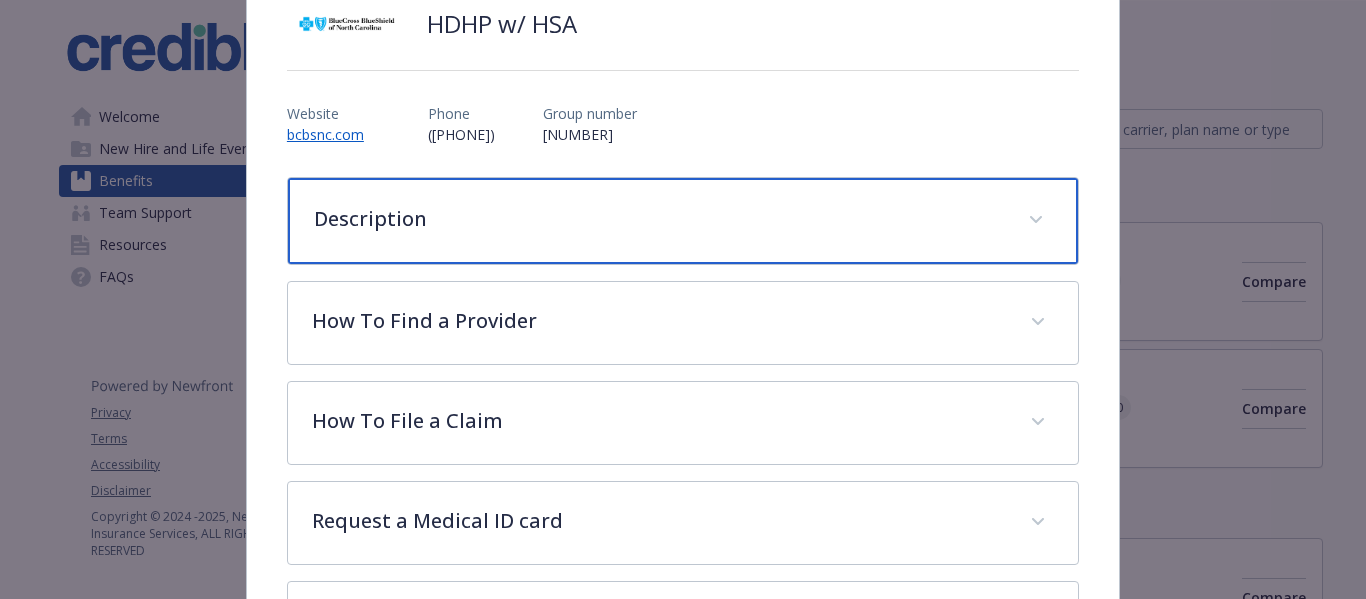 click on "Description" at bounding box center (659, 219) 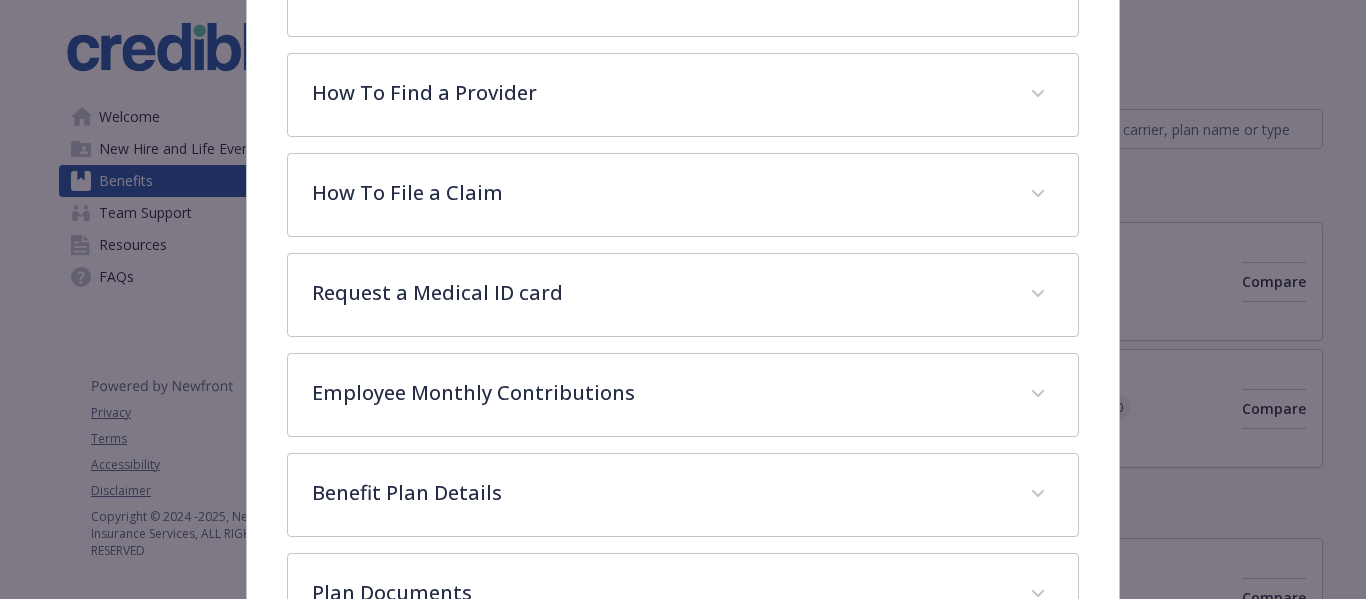 scroll, scrollTop: 860, scrollLeft: 0, axis: vertical 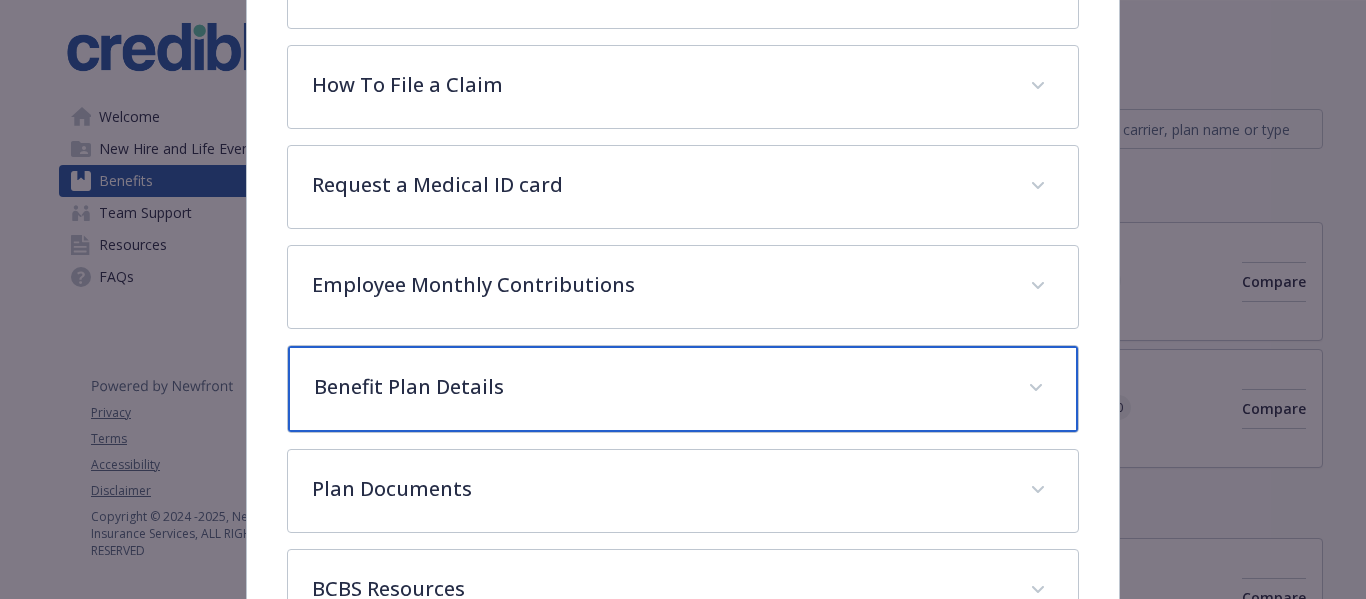 click on "Benefit Plan Details" at bounding box center [659, 387] 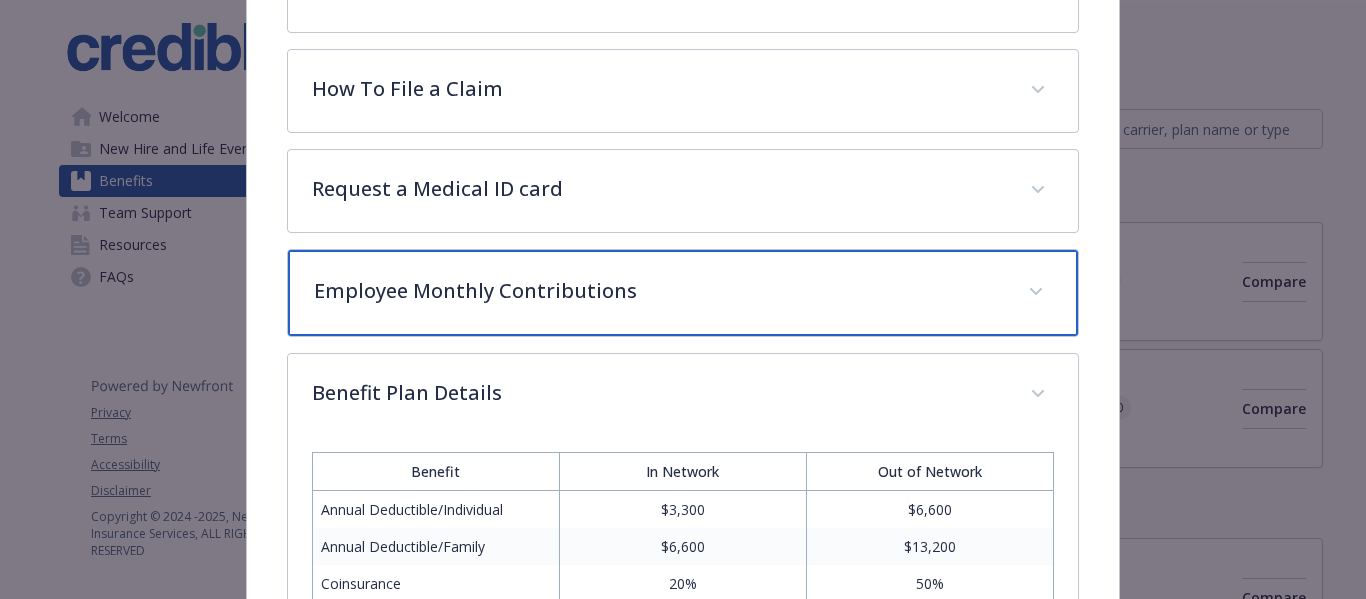 click on "Employee Monthly Contributions" at bounding box center [659, 291] 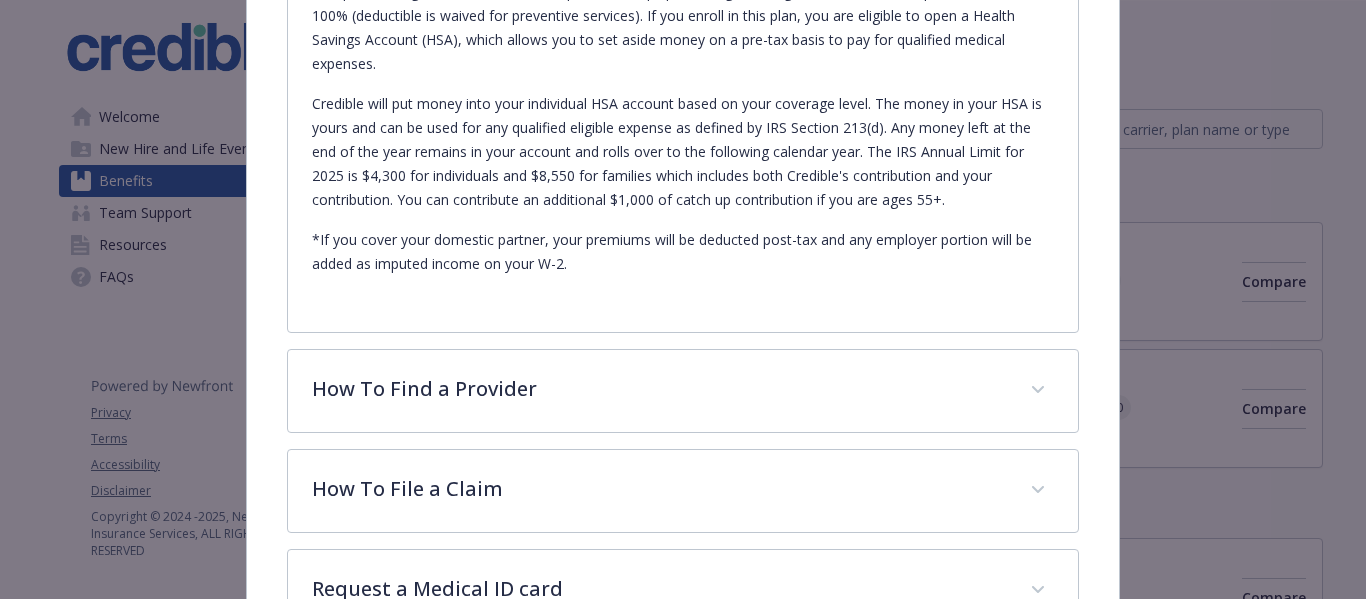 scroll, scrollTop: 0, scrollLeft: 0, axis: both 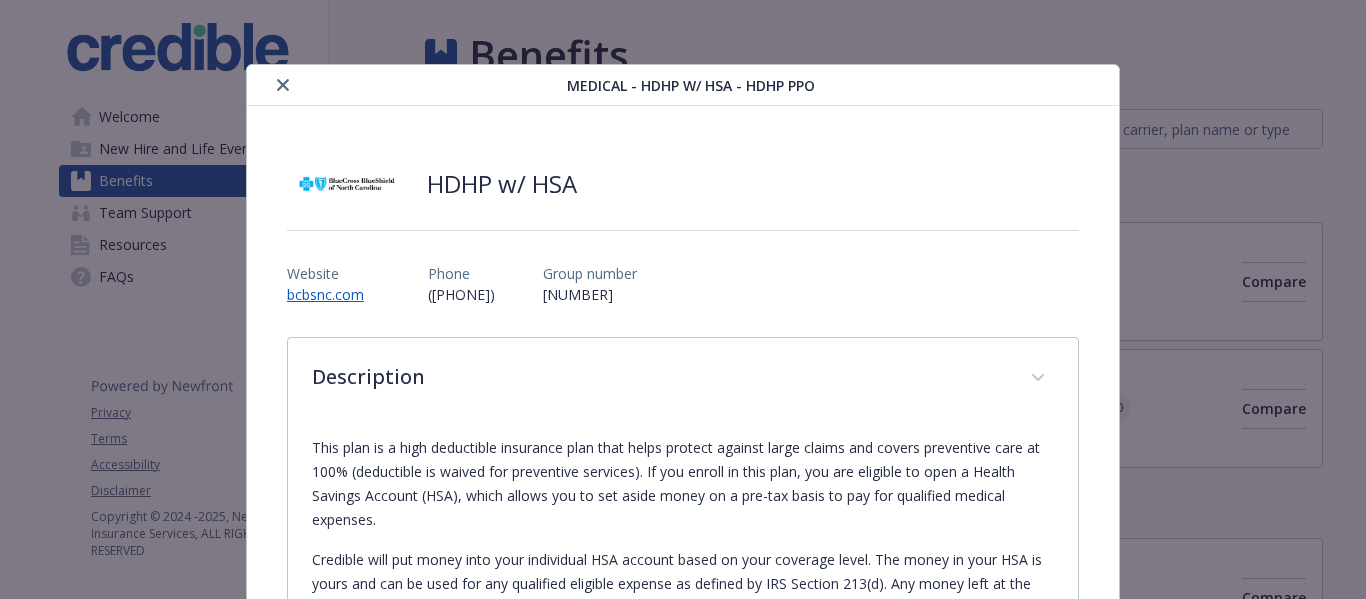 click 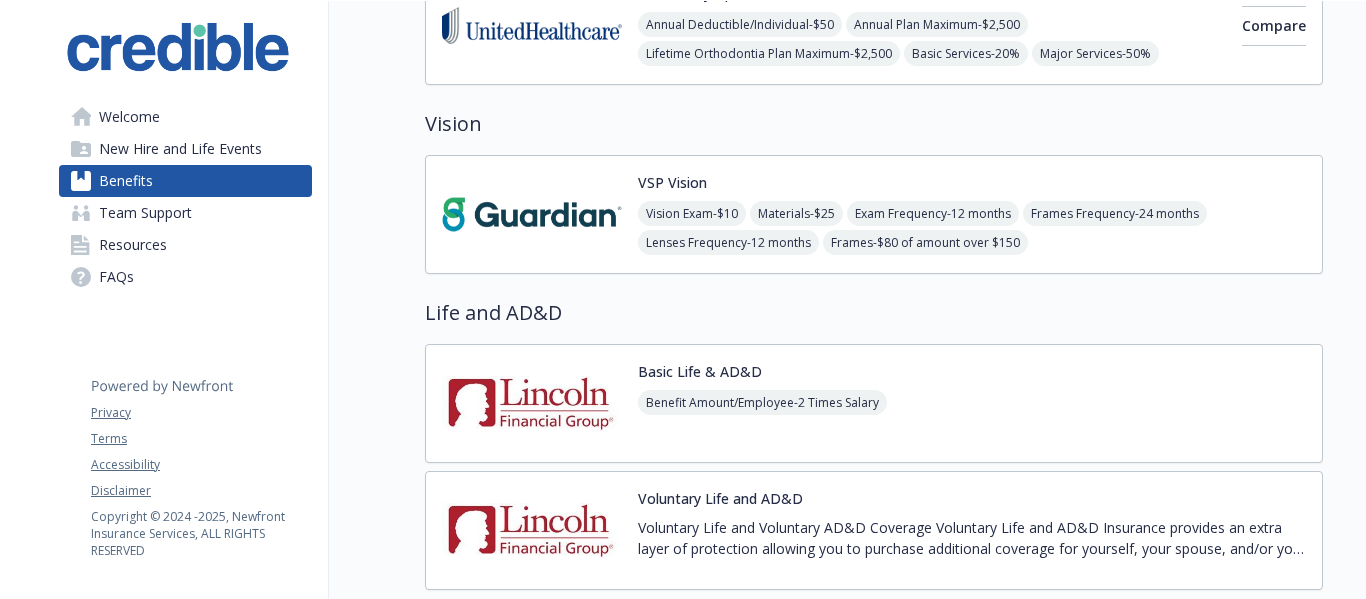 scroll, scrollTop: 700, scrollLeft: 0, axis: vertical 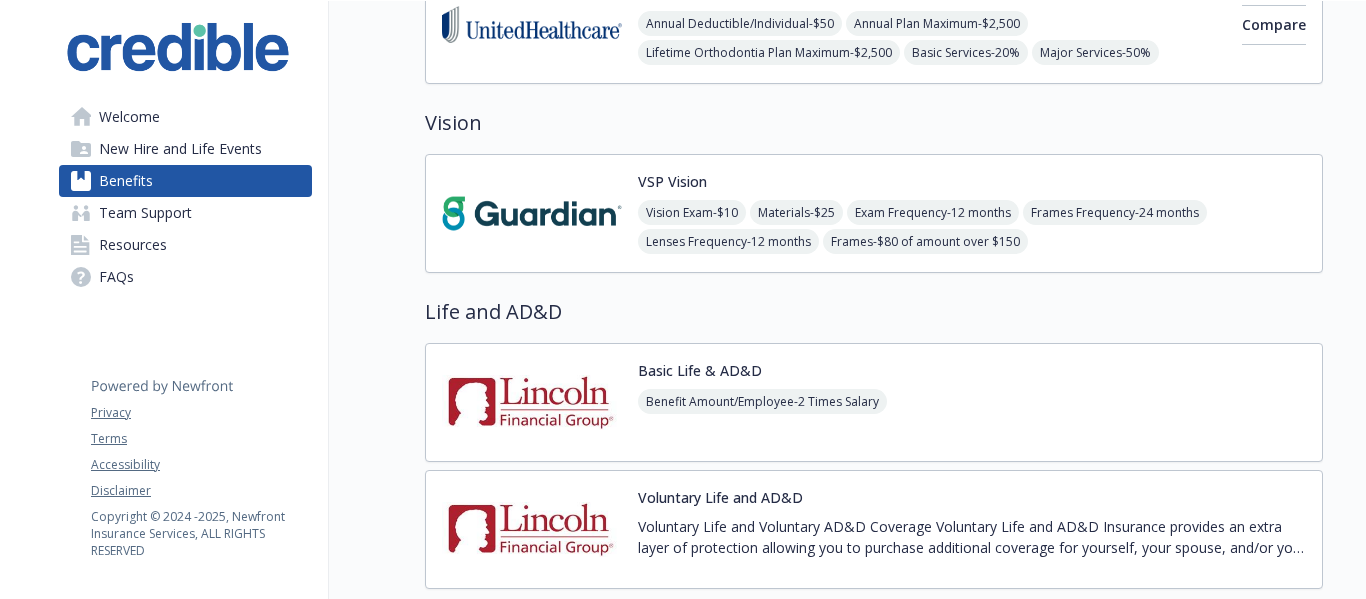 click at bounding box center (532, 213) 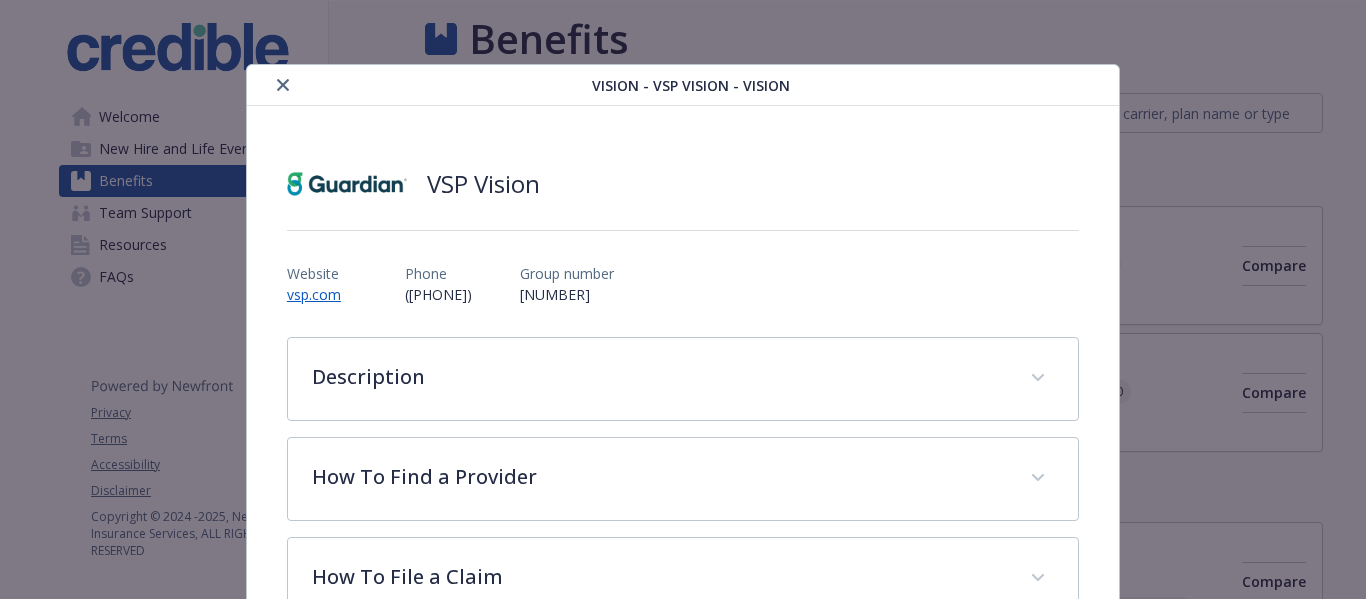 scroll, scrollTop: 700, scrollLeft: 0, axis: vertical 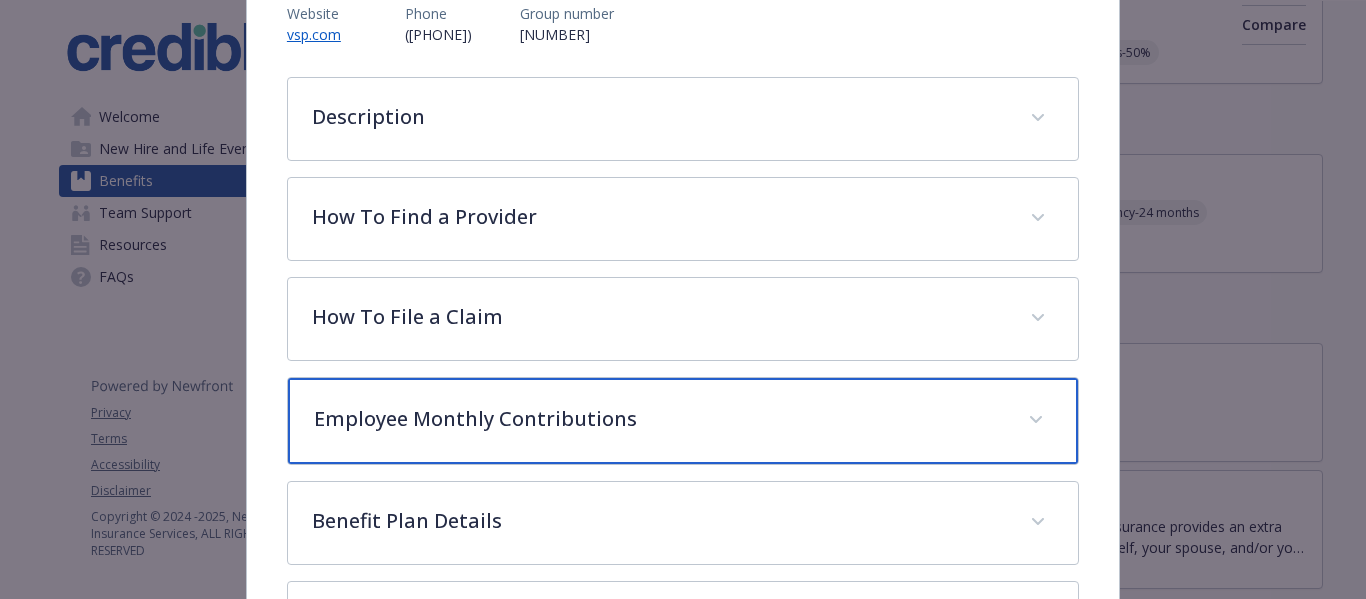click on "Employee Monthly Contributions" at bounding box center [659, 419] 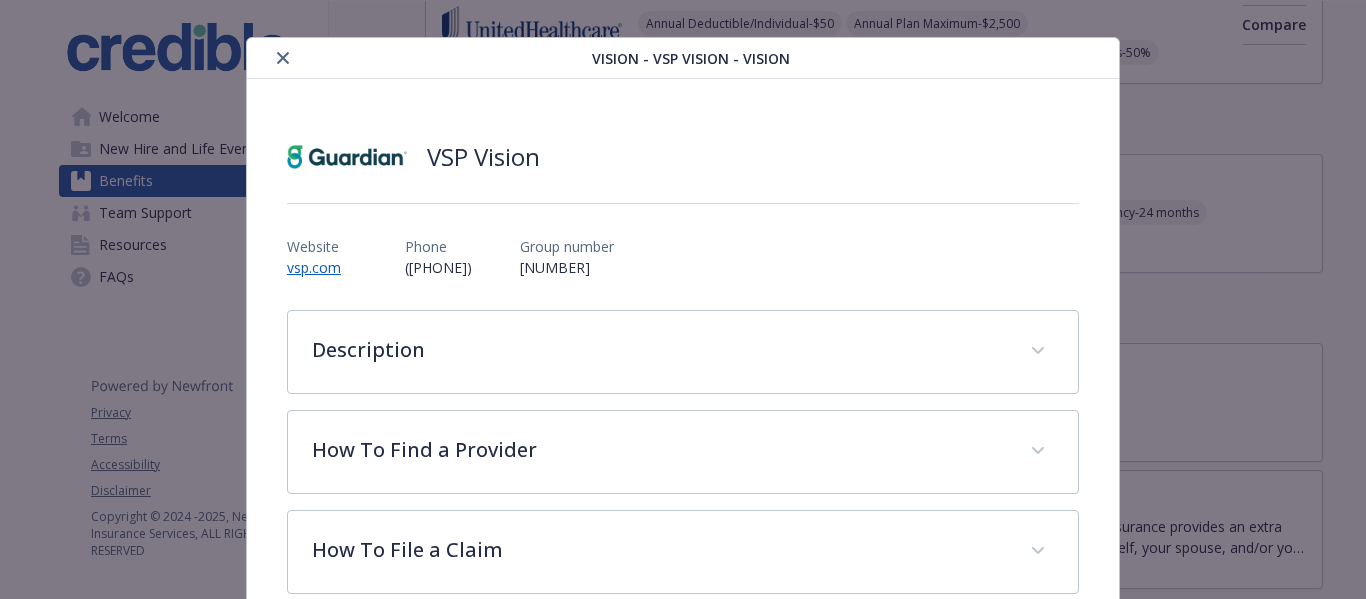 scroll, scrollTop: 0, scrollLeft: 0, axis: both 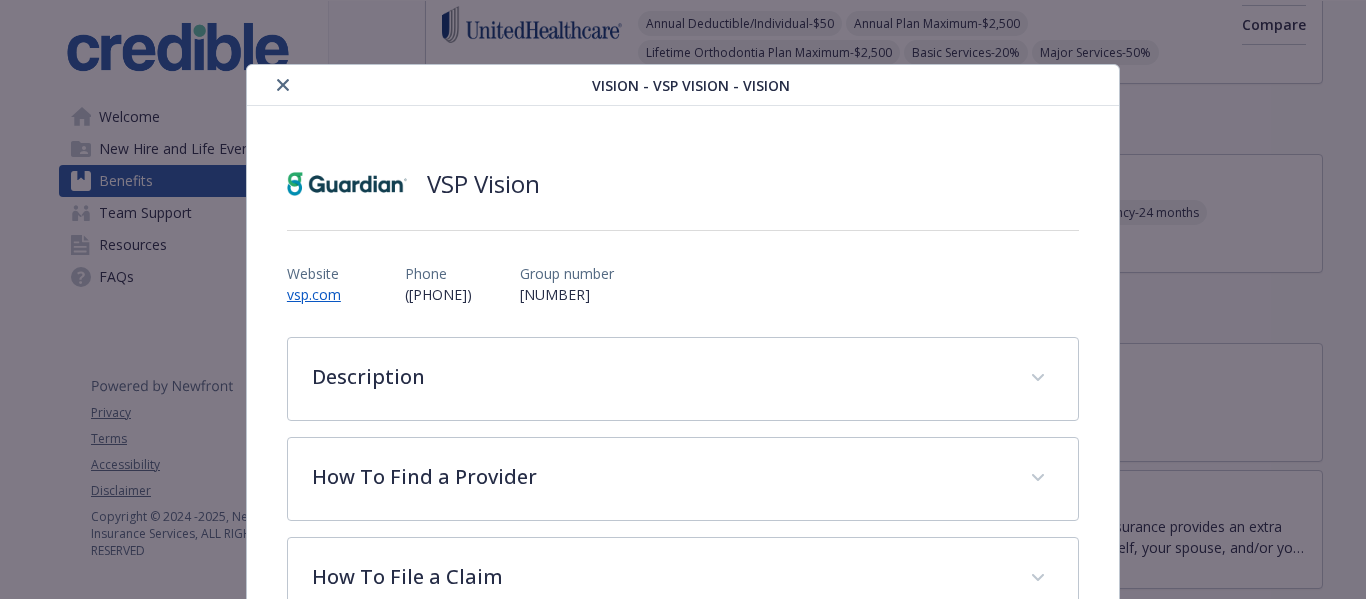 click 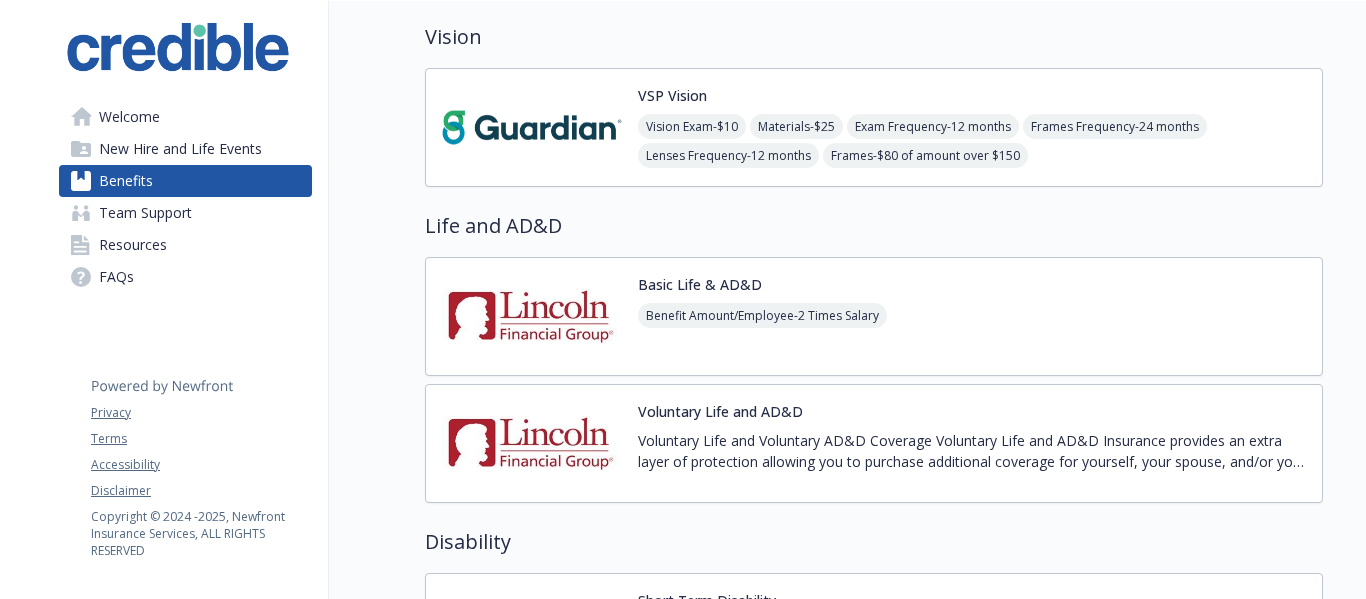 scroll, scrollTop: 800, scrollLeft: 0, axis: vertical 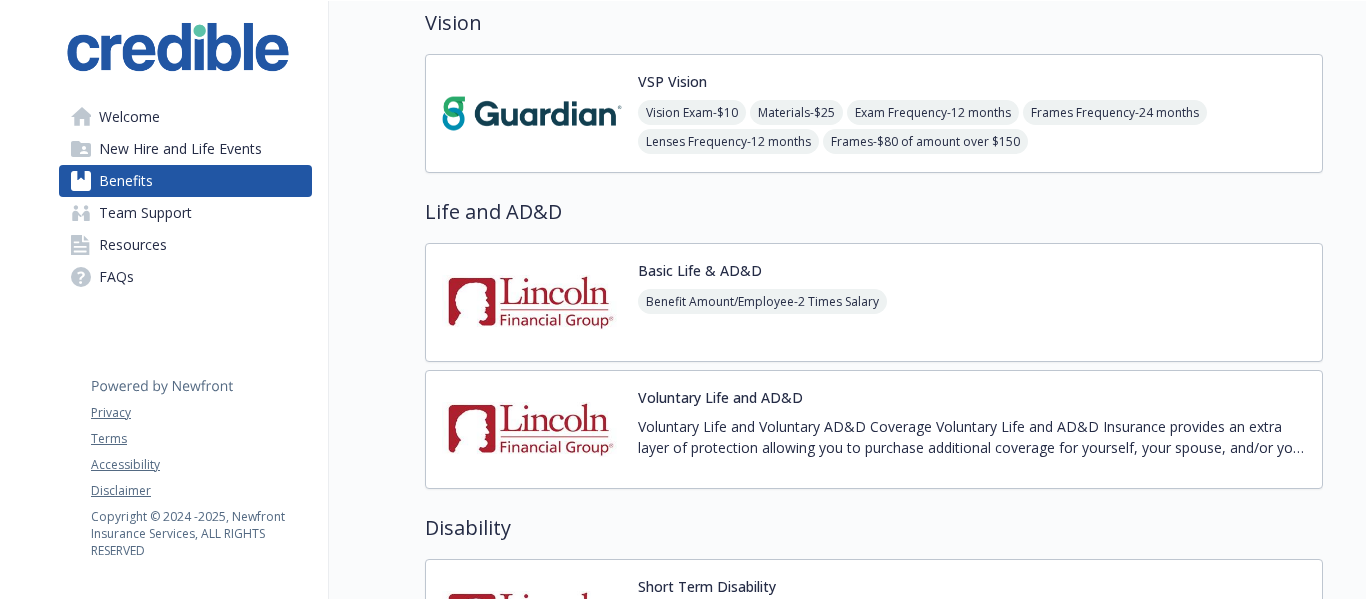 click at bounding box center (532, 302) 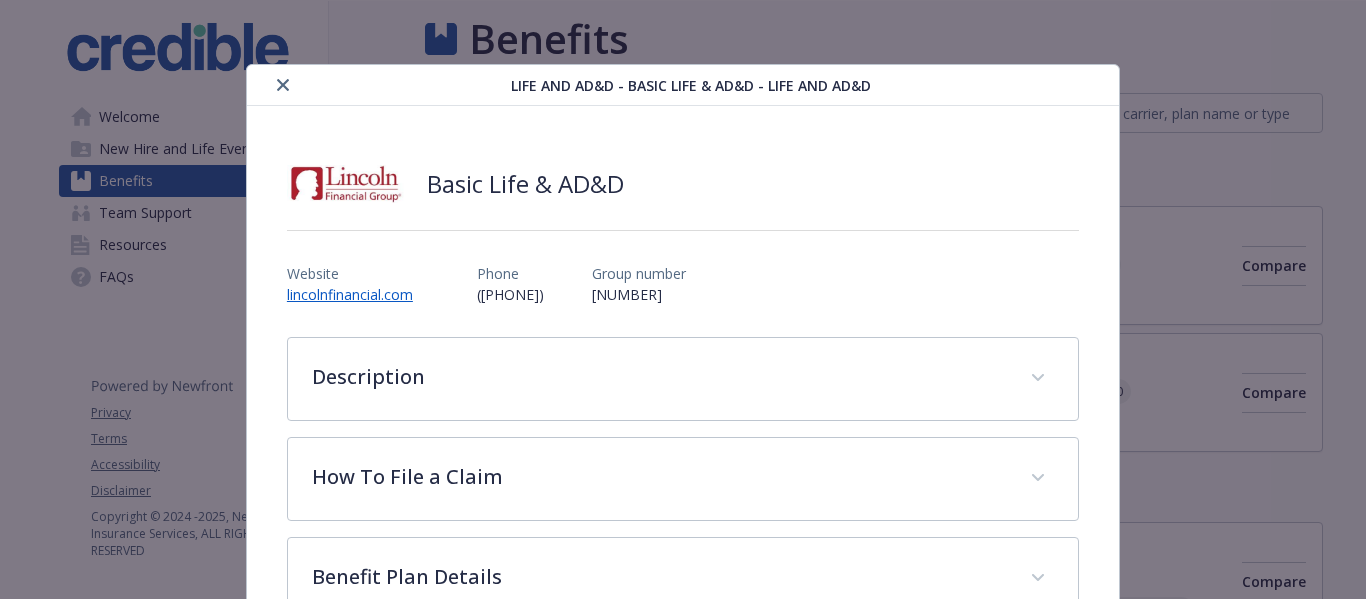 scroll, scrollTop: 800, scrollLeft: 0, axis: vertical 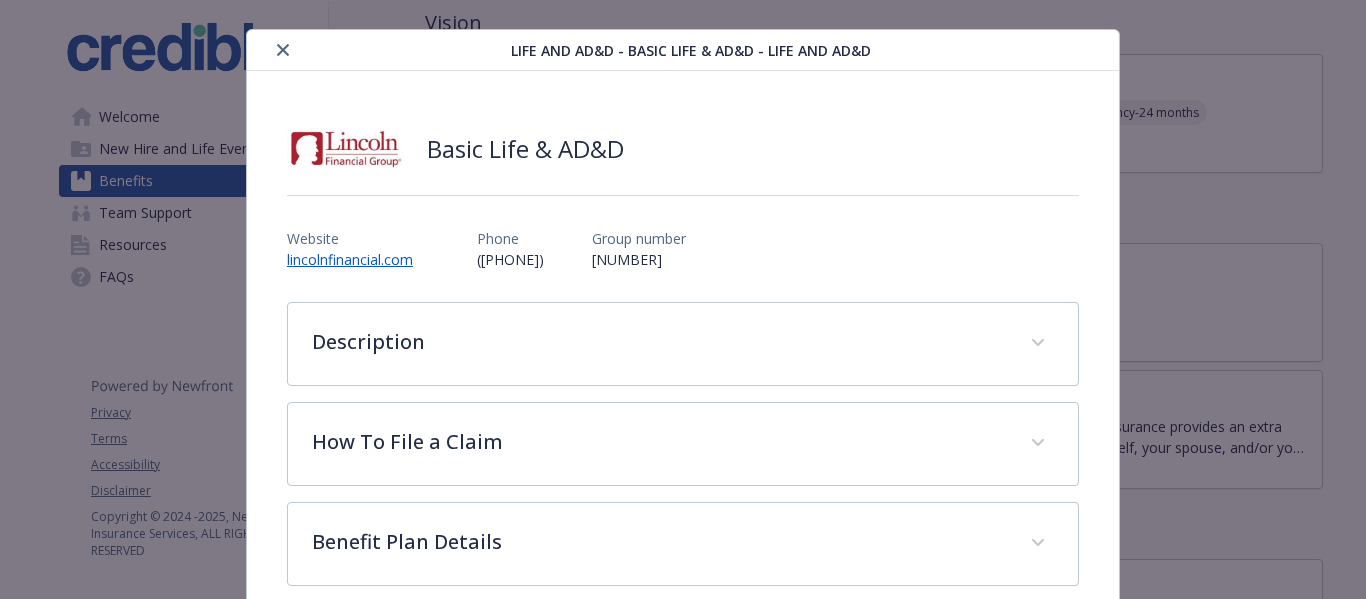 click at bounding box center (283, 50) 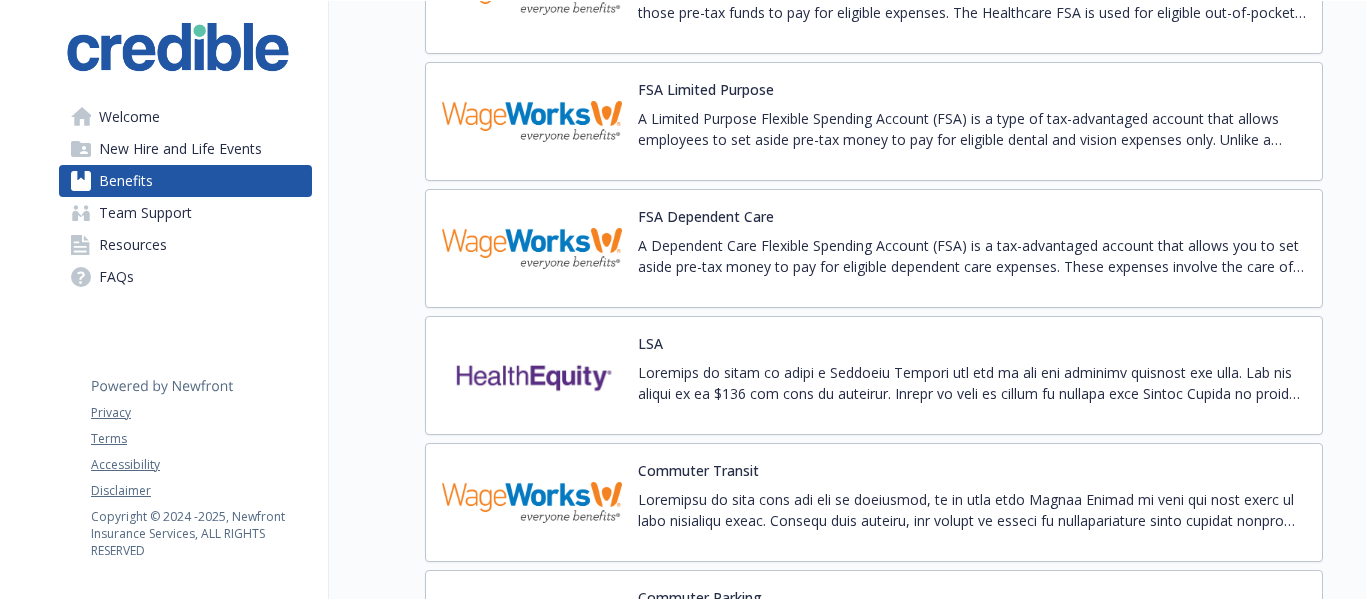scroll, scrollTop: 1900, scrollLeft: 0, axis: vertical 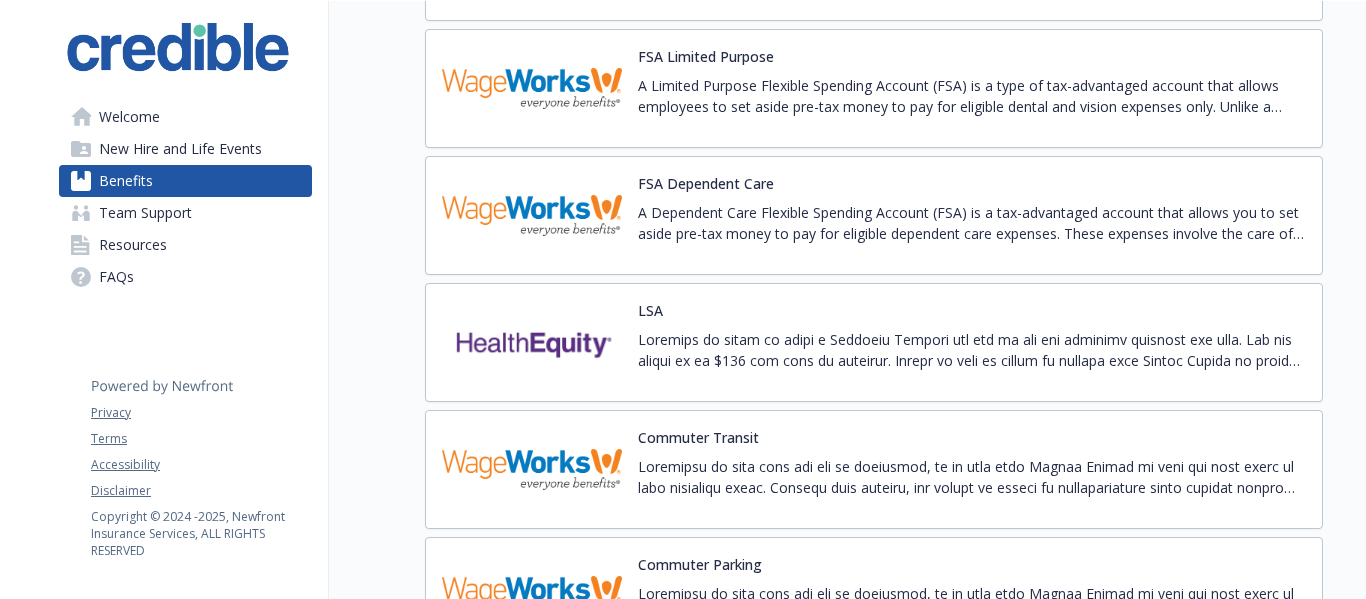 click at bounding box center [532, 342] 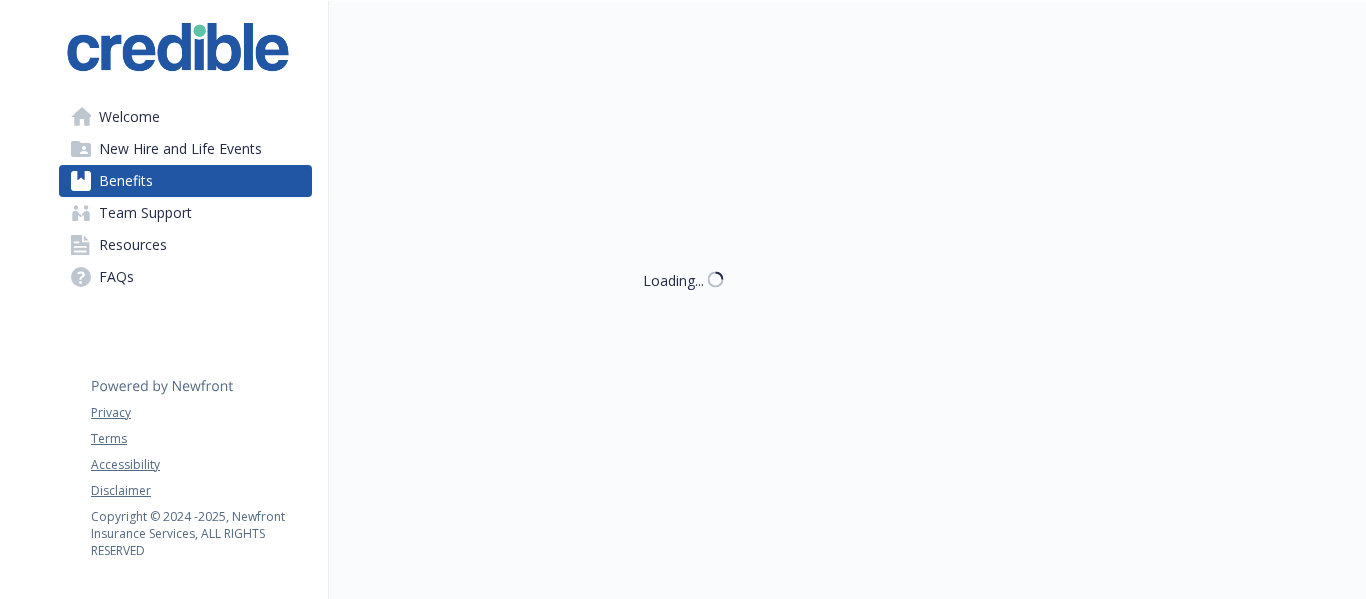 scroll, scrollTop: 1900, scrollLeft: 0, axis: vertical 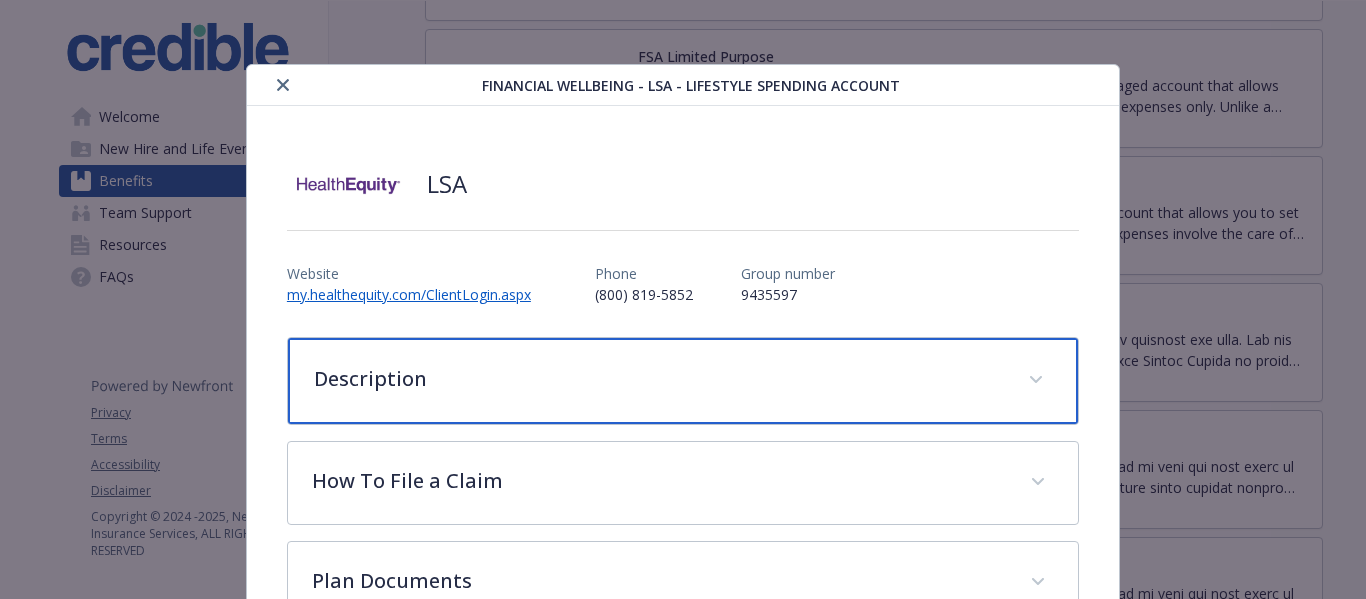 click on "Description" at bounding box center (659, 379) 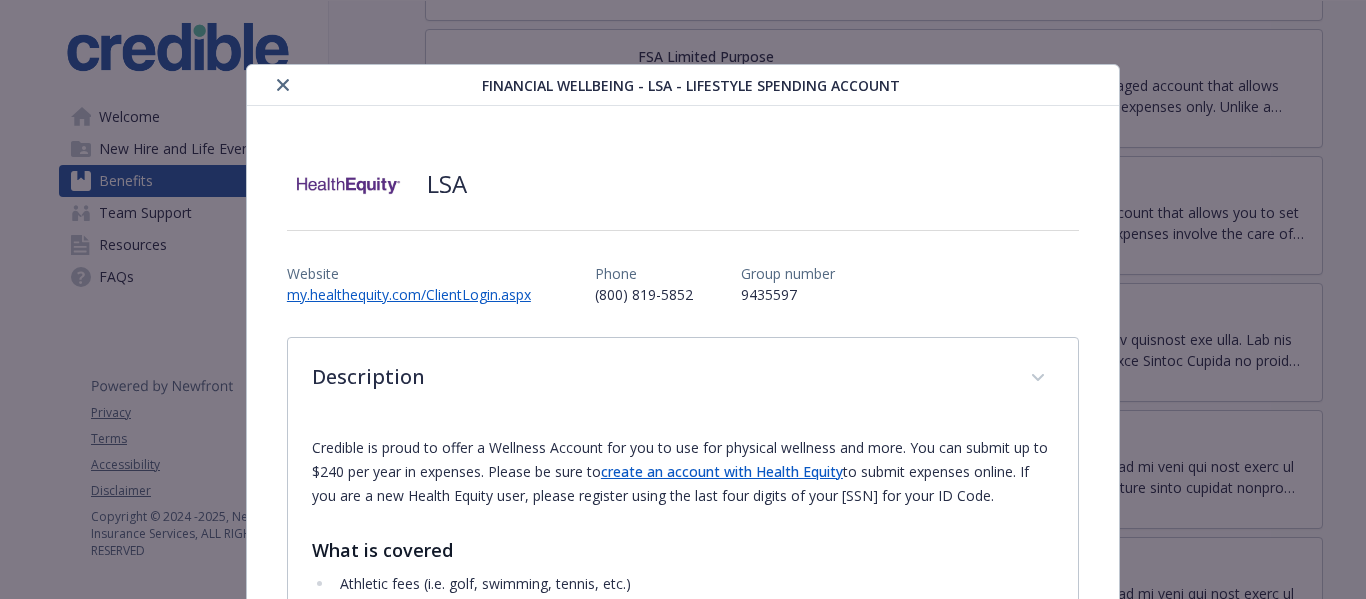 click 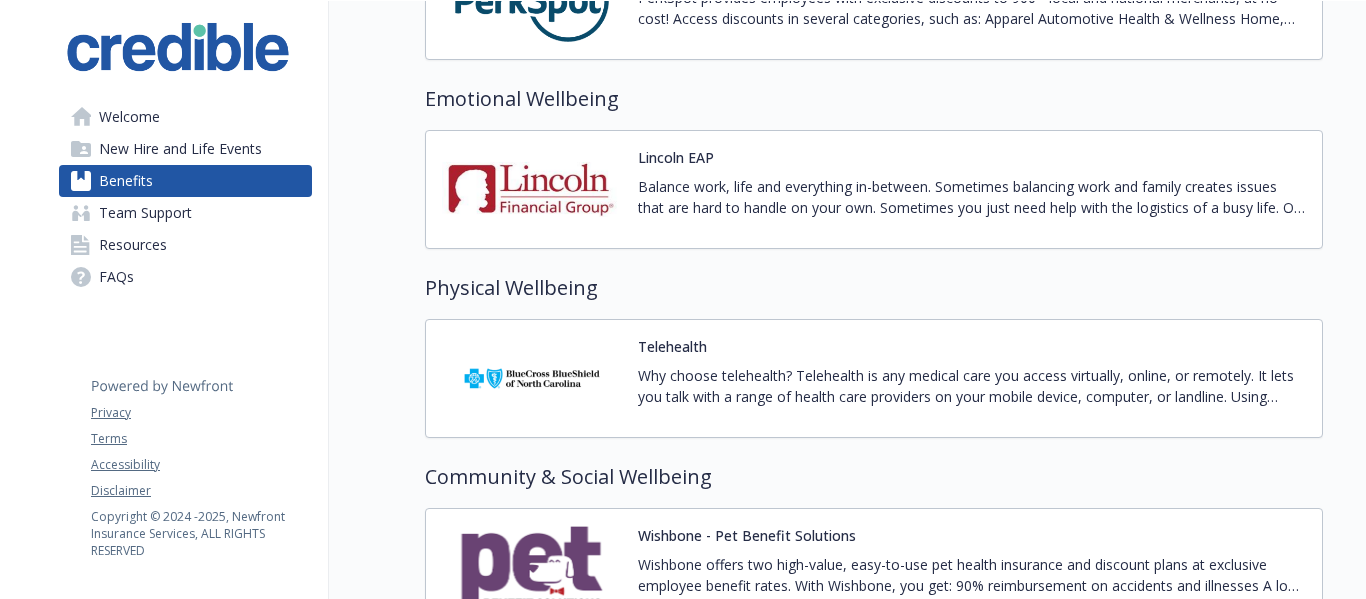 scroll, scrollTop: 2800, scrollLeft: 0, axis: vertical 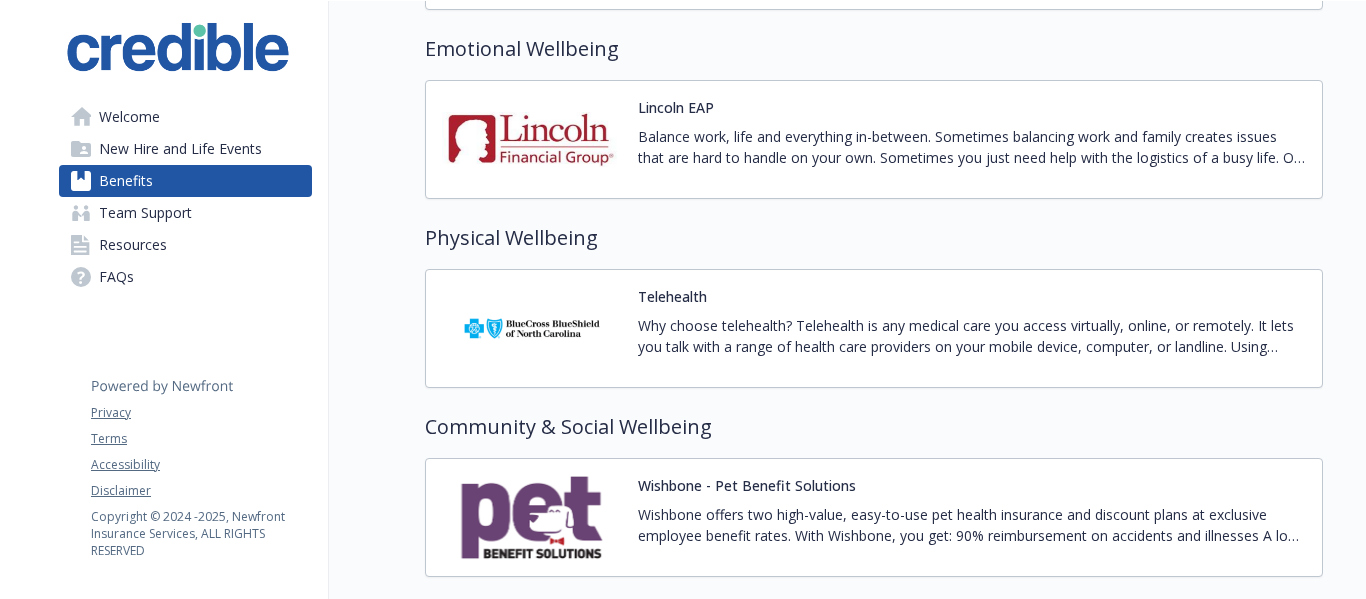 click on "Telehealth" at bounding box center (672, 296) 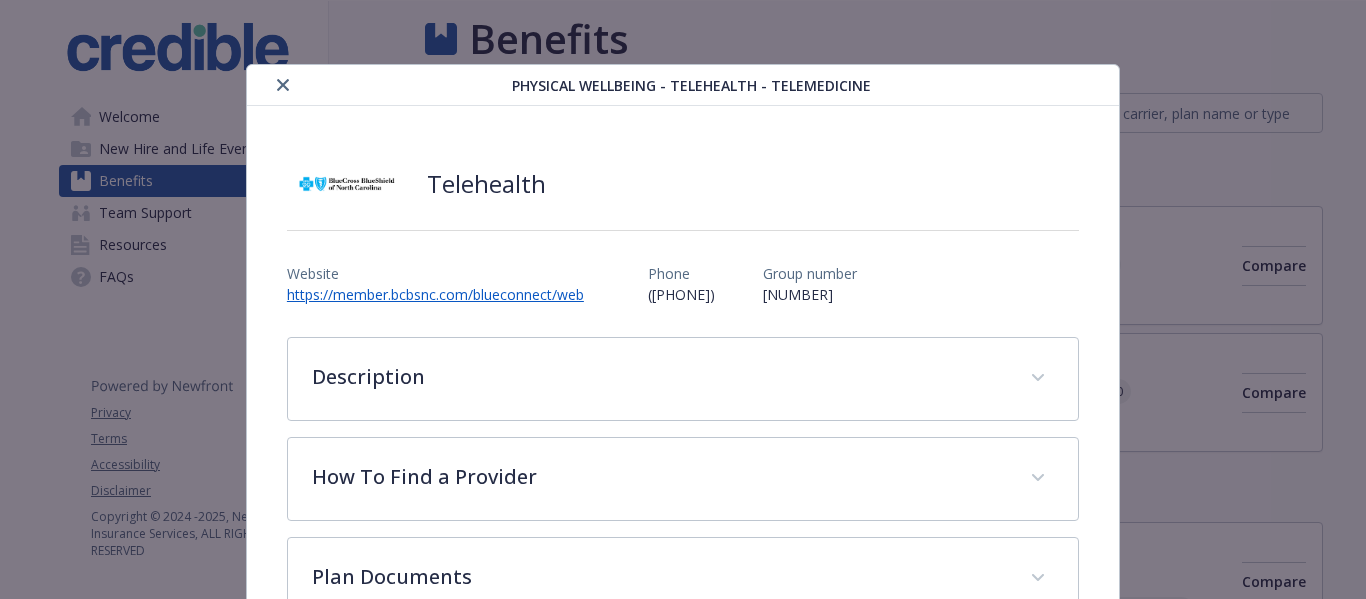 scroll, scrollTop: 2800, scrollLeft: 0, axis: vertical 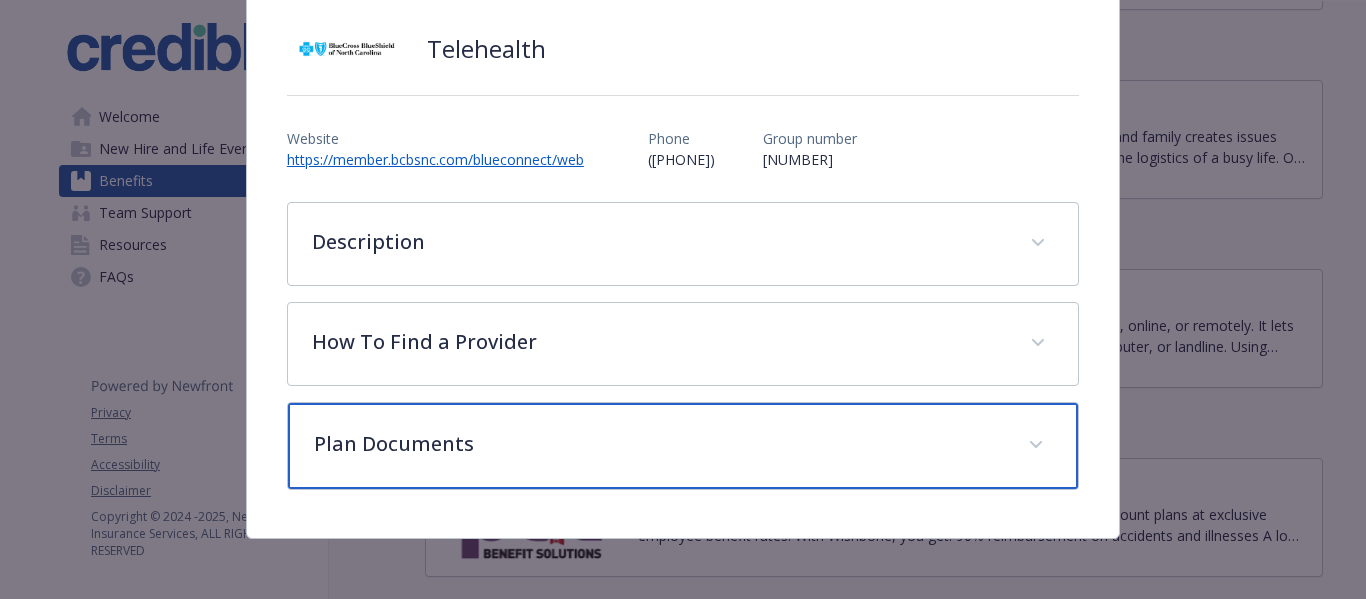 click on "Plan Documents" at bounding box center [659, 444] 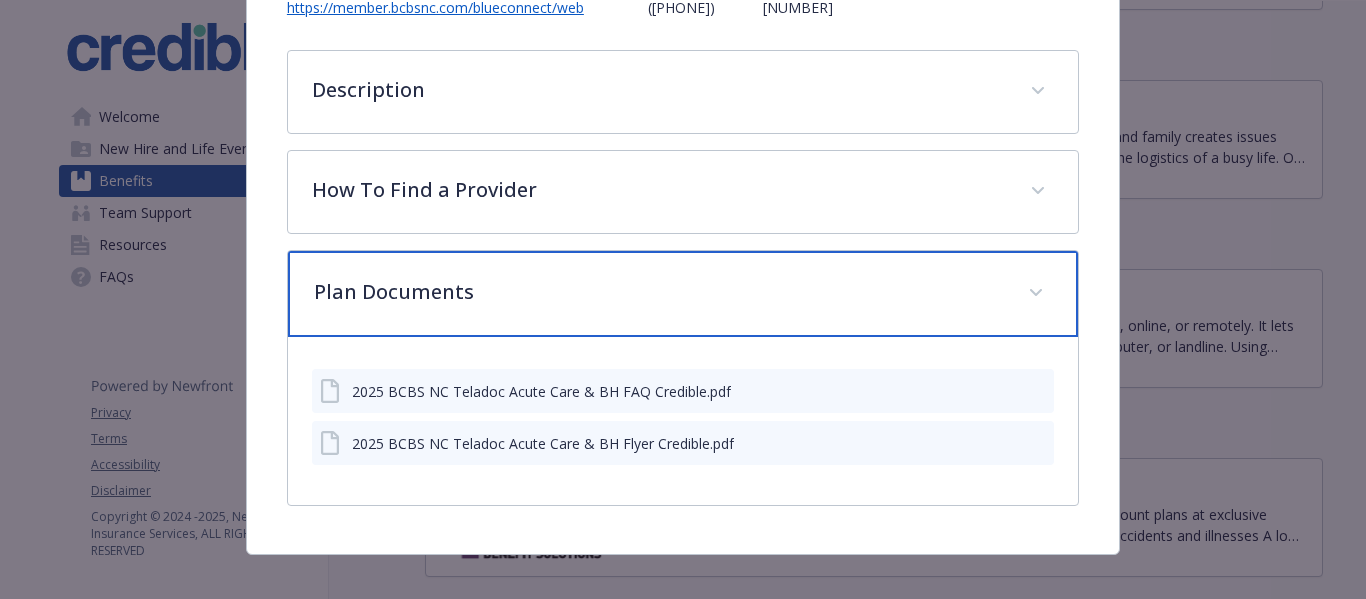 scroll, scrollTop: 307, scrollLeft: 0, axis: vertical 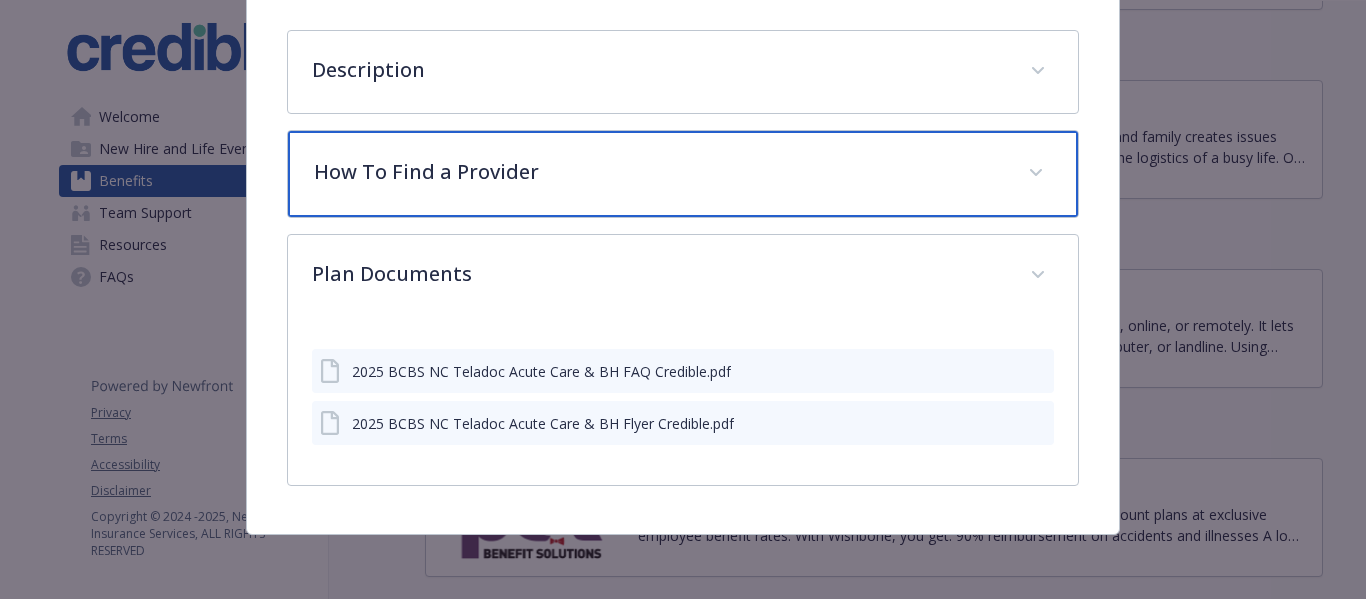 click on "How To Find a Provider" at bounding box center [659, 172] 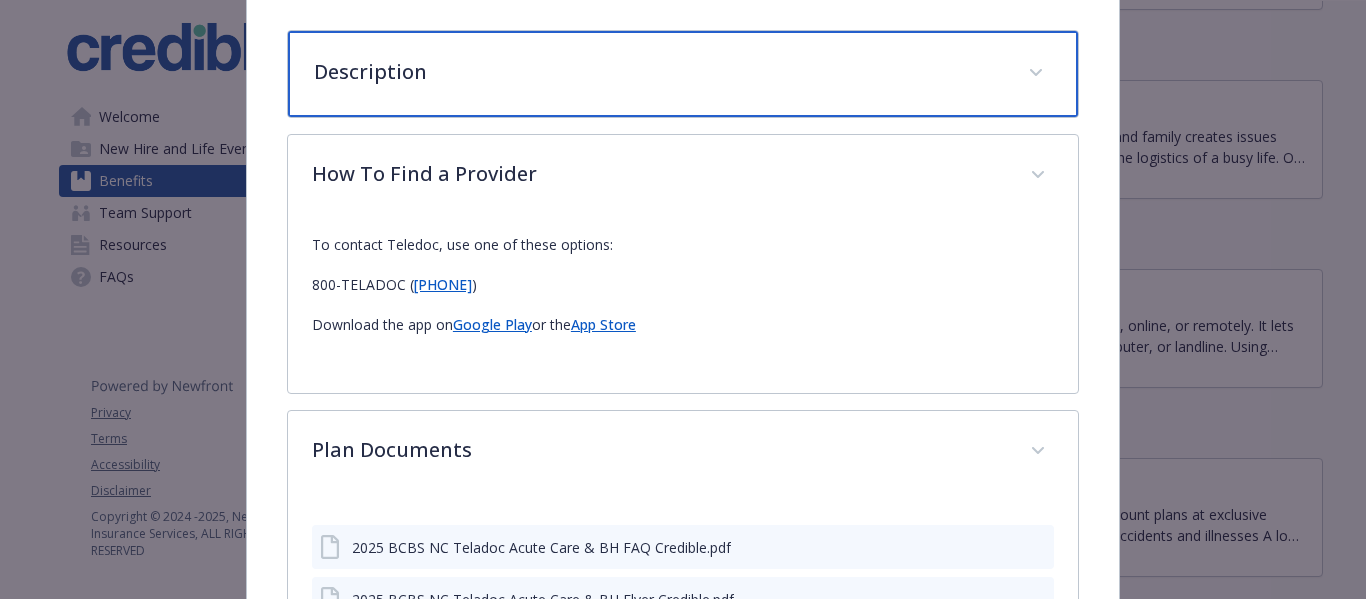 click on "Description" at bounding box center [659, 72] 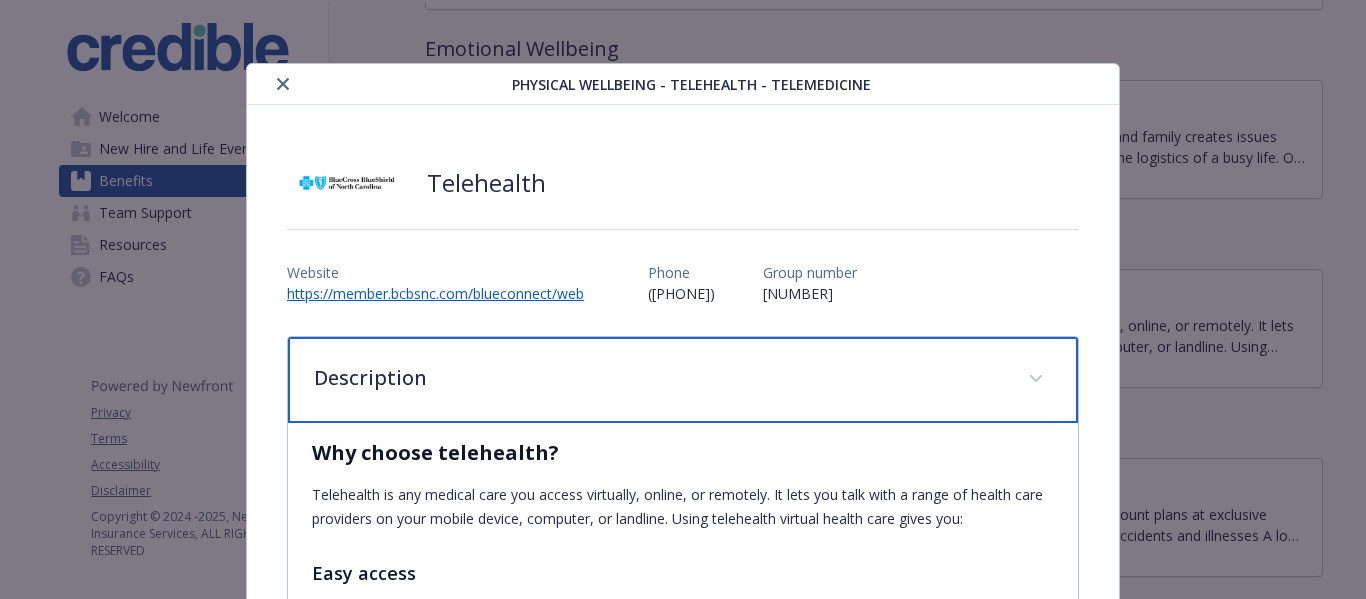 scroll, scrollTop: 0, scrollLeft: 0, axis: both 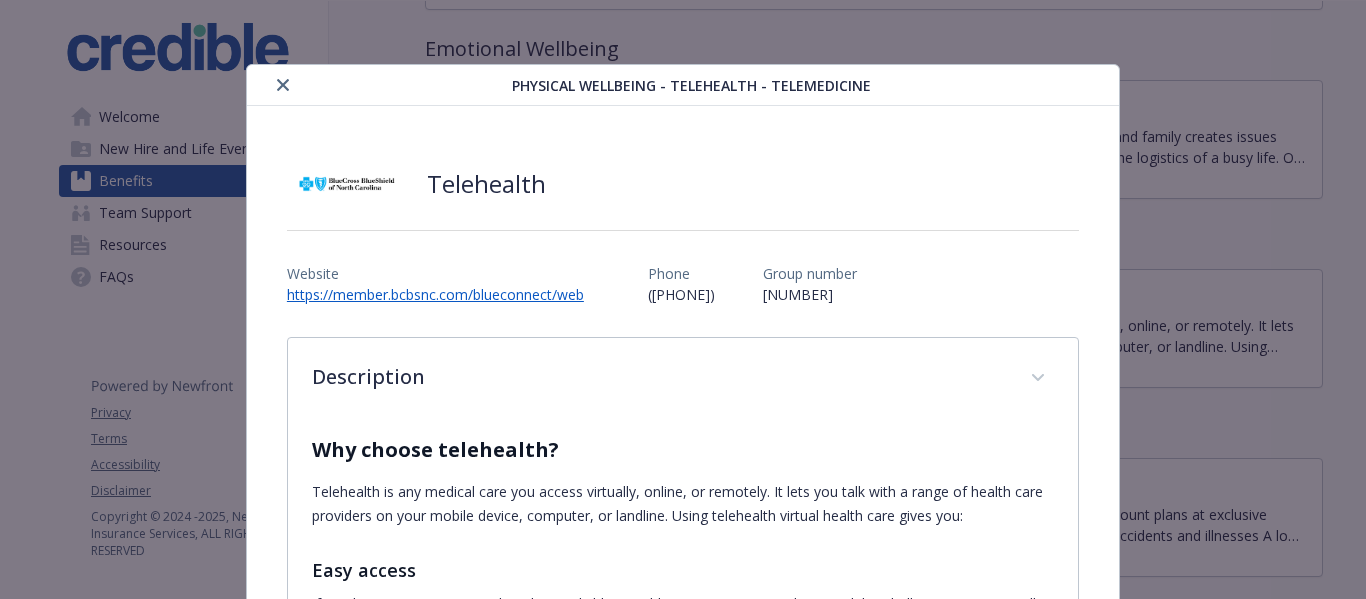 click 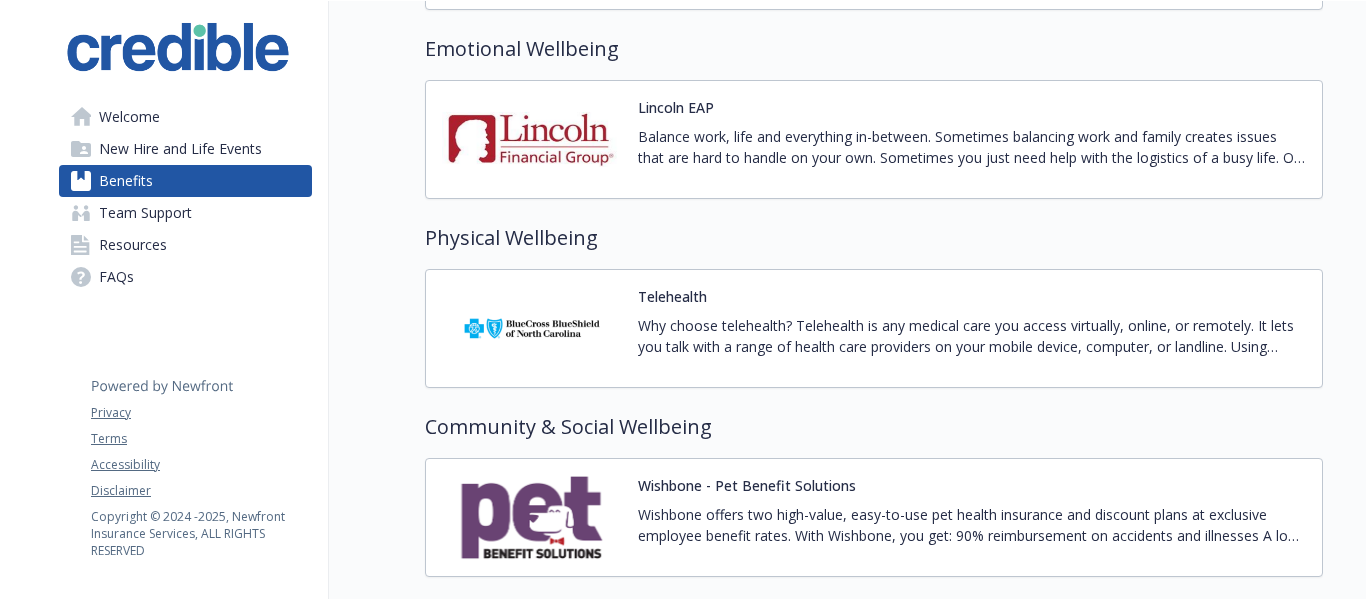 scroll, scrollTop: 2937, scrollLeft: 0, axis: vertical 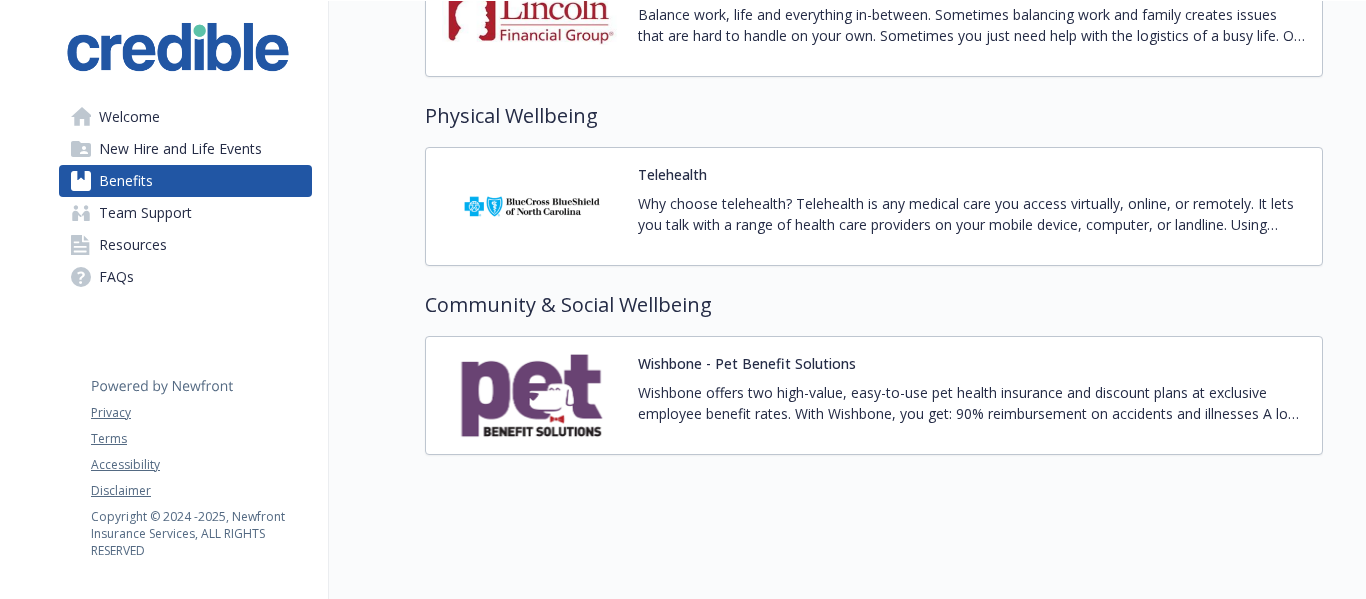 click on "Wishbone offers two high-value, easy-to-use pet health insurance and discount plans at exclusive employee benefit rates.
With Wishbone, you get:
90% reimbursement on accidents and illnesses
A low $250 annual deductible
Fast claims processing
Visit any licensed veterinarian
Easy-to-use member account
And so much more!
Plus, choose one of two optional routine care add-ons to maximize your savings on pet care. All Wishbone policies include 24/7 pet telehealth and a durable pet ID tag with a lost pet recovery service.
https://www.petbenefits.com/land/credible" at bounding box center [972, 403] 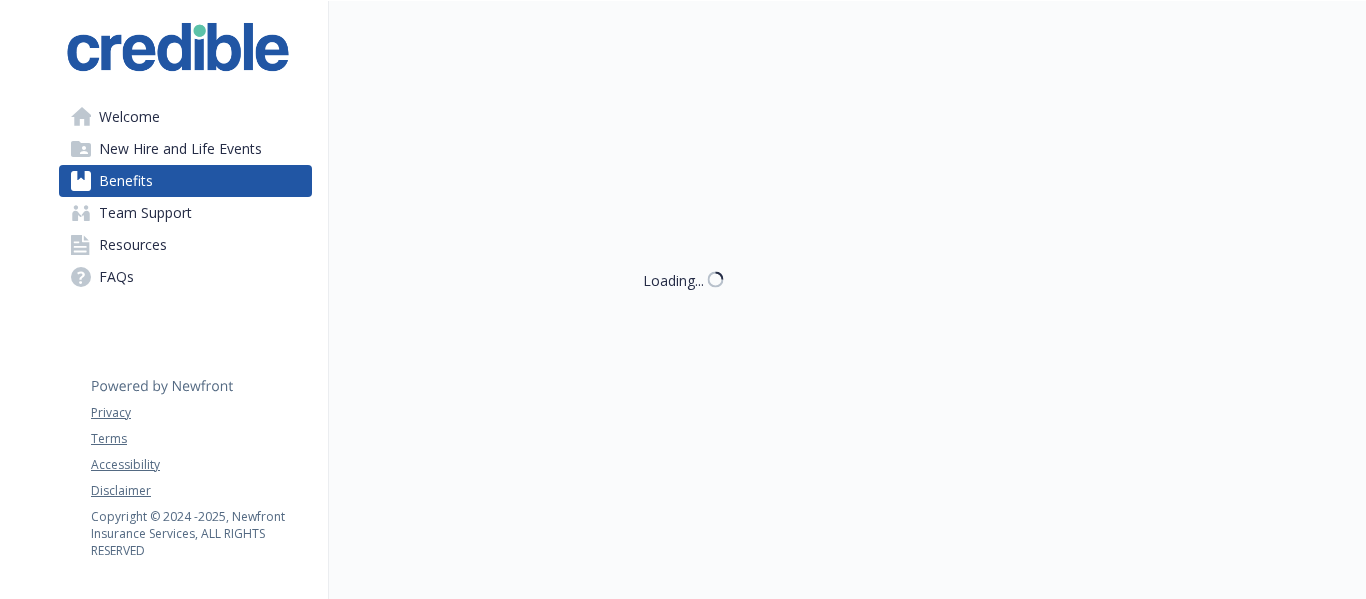 scroll, scrollTop: 2937, scrollLeft: 0, axis: vertical 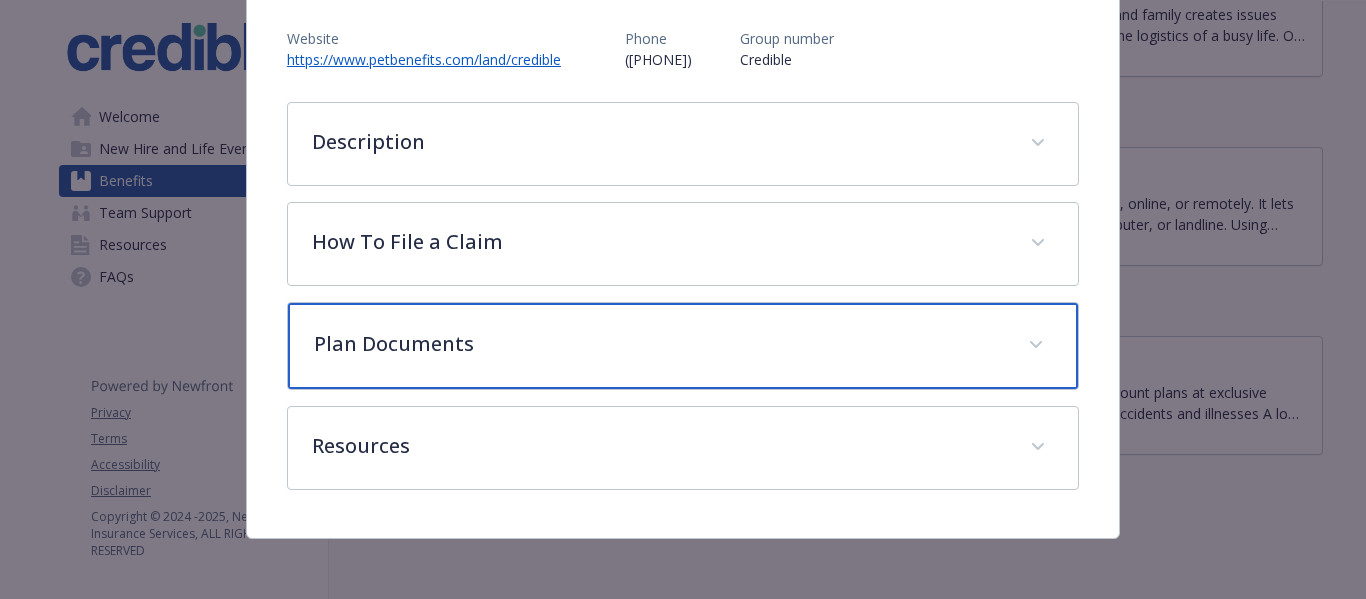 click on "Plan Documents" at bounding box center (659, 344) 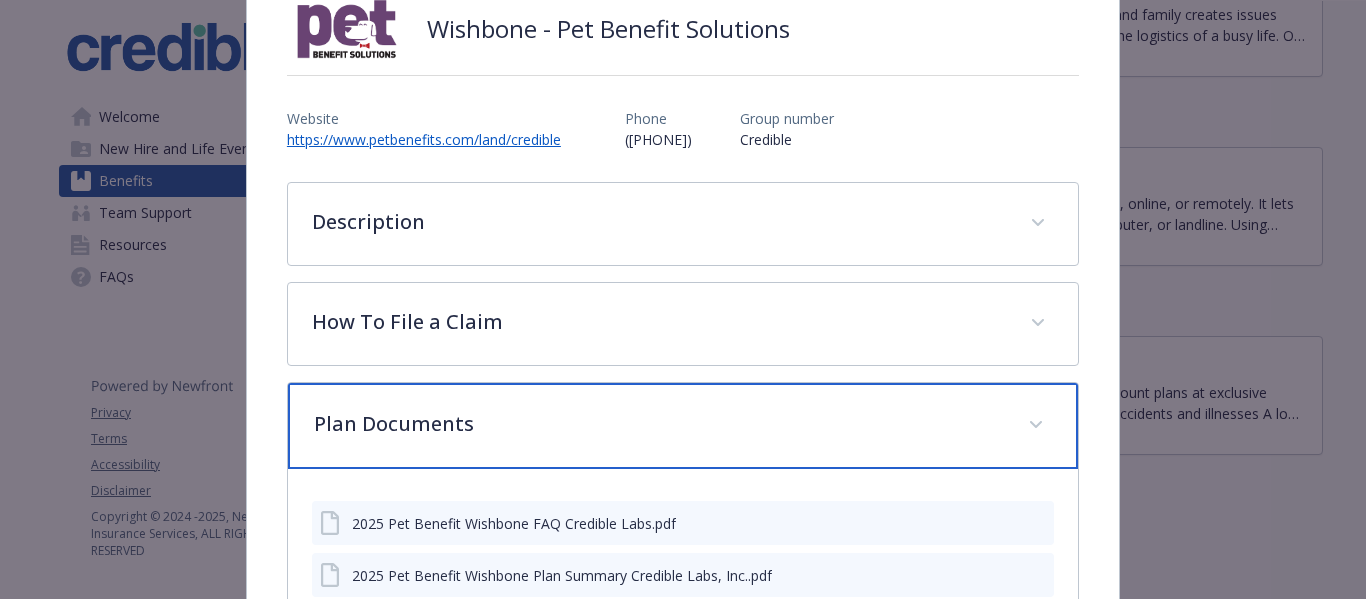 scroll, scrollTop: 153, scrollLeft: 0, axis: vertical 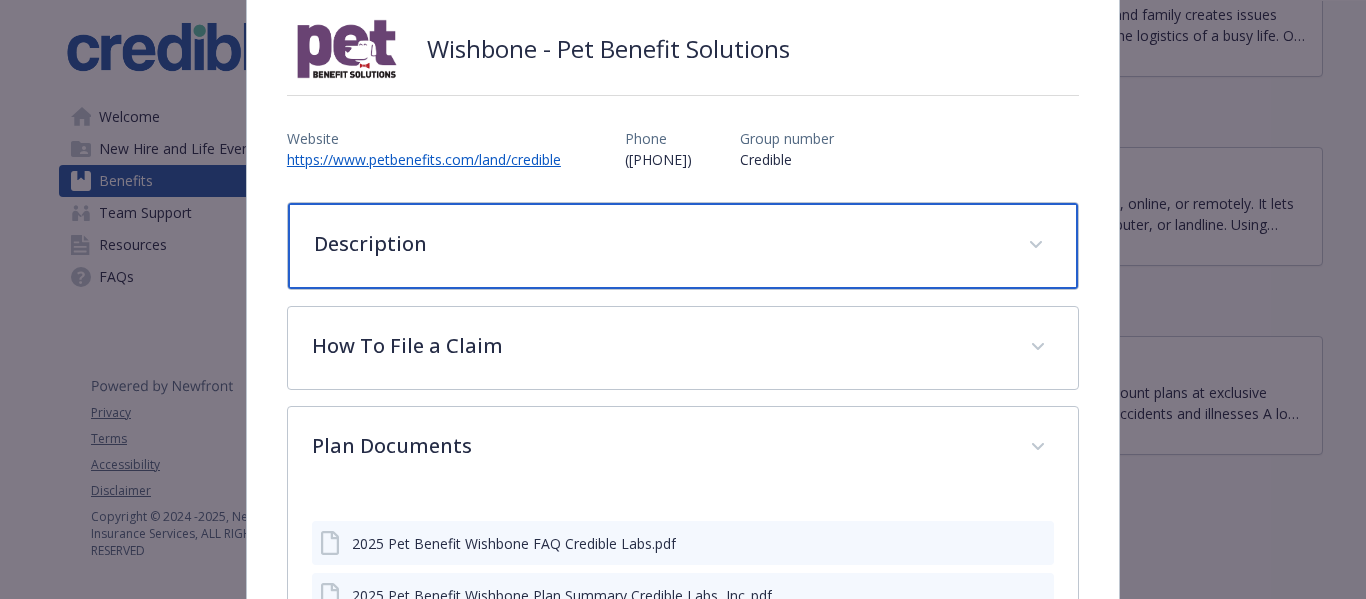 click on "Description" at bounding box center (659, 244) 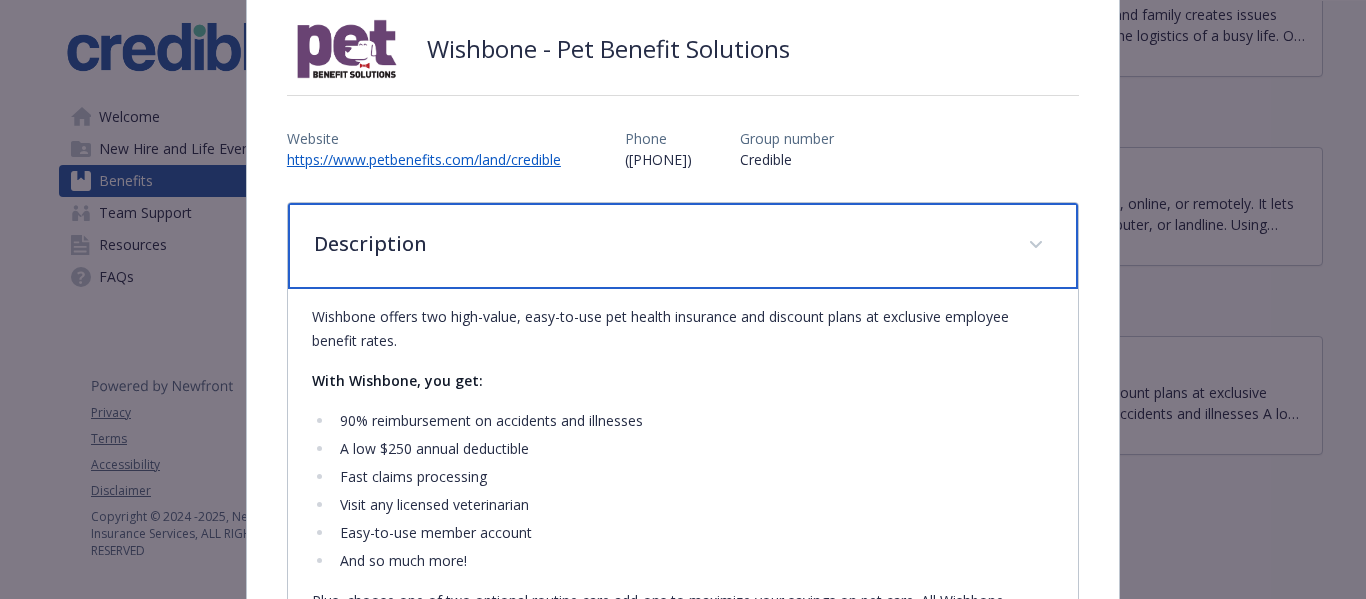 scroll, scrollTop: 0, scrollLeft: 0, axis: both 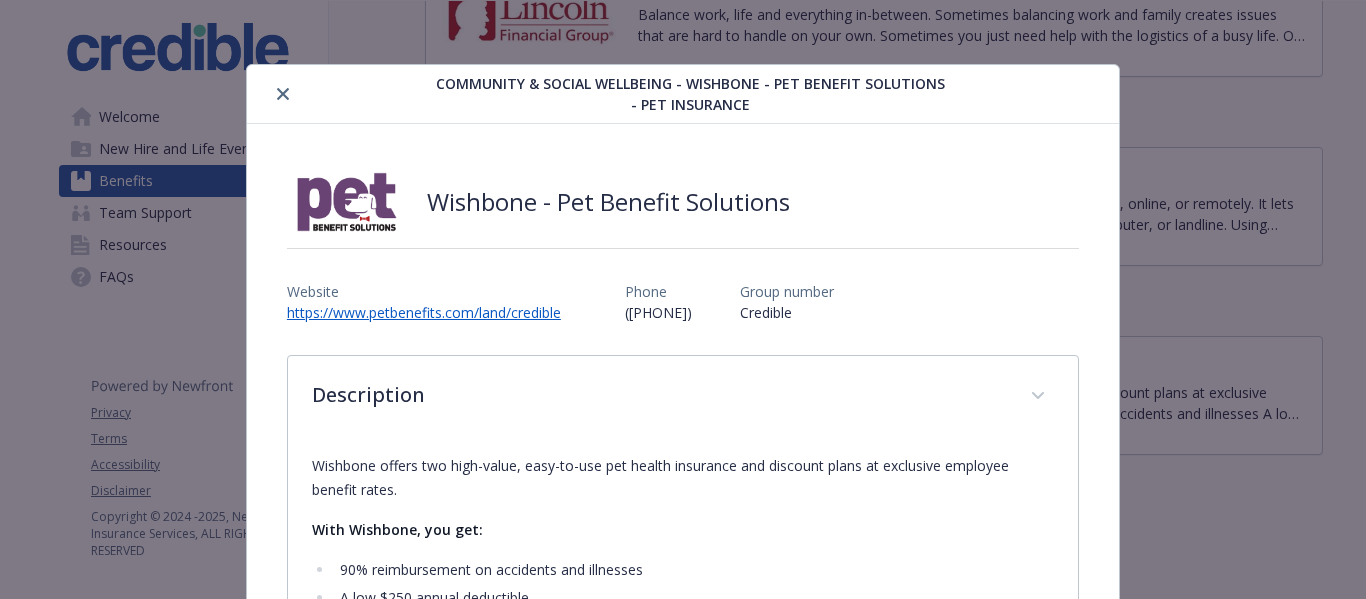 click 